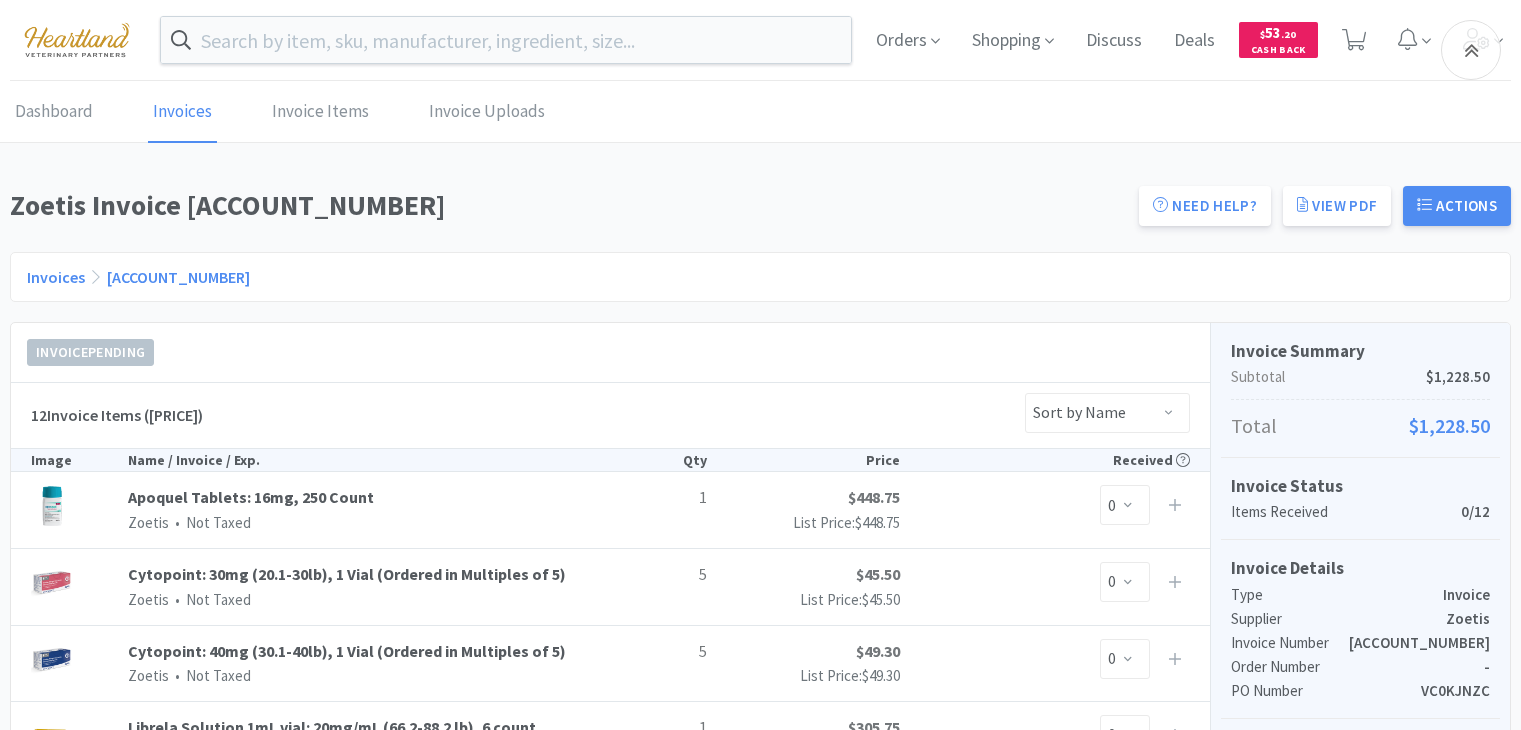 scroll, scrollTop: 300, scrollLeft: 0, axis: vertical 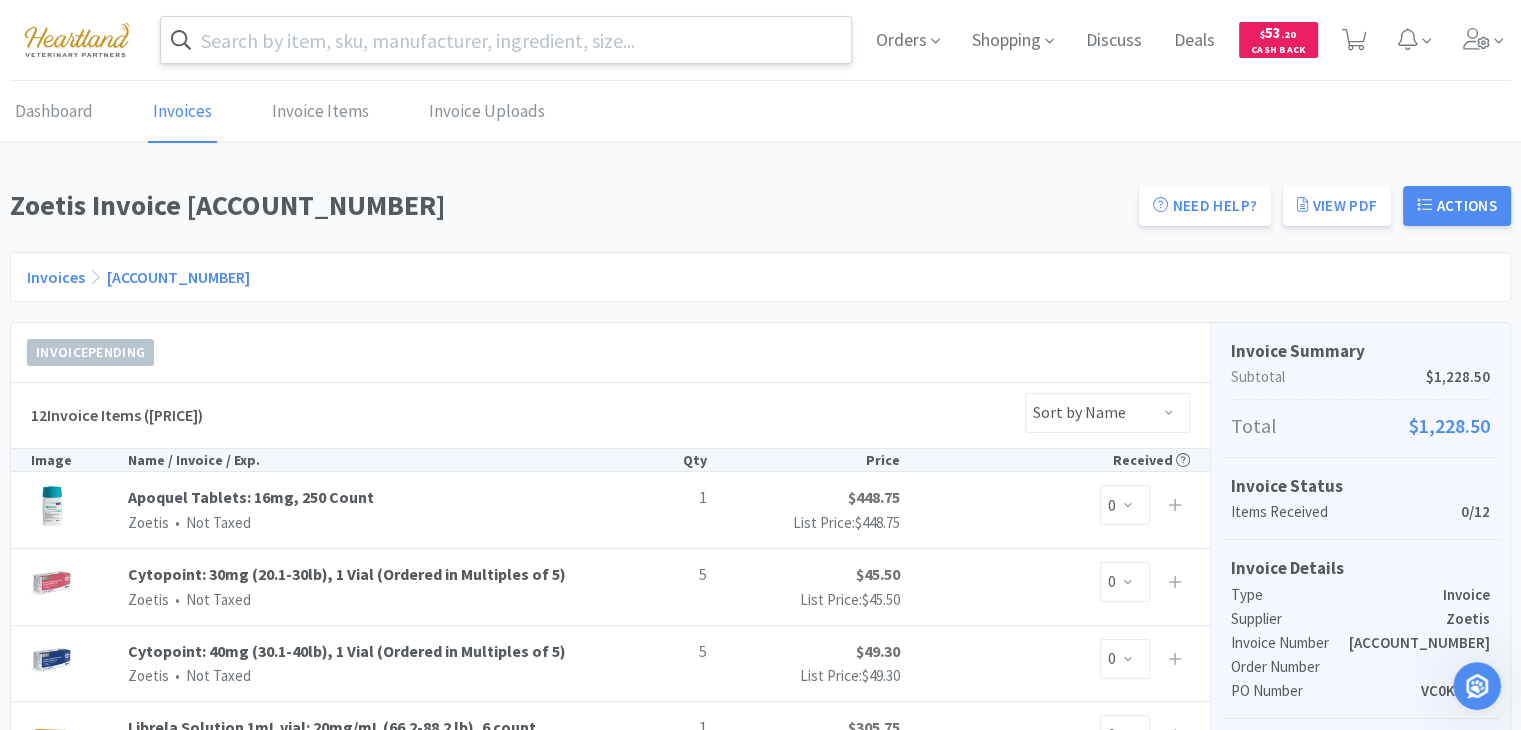 click at bounding box center [506, 40] 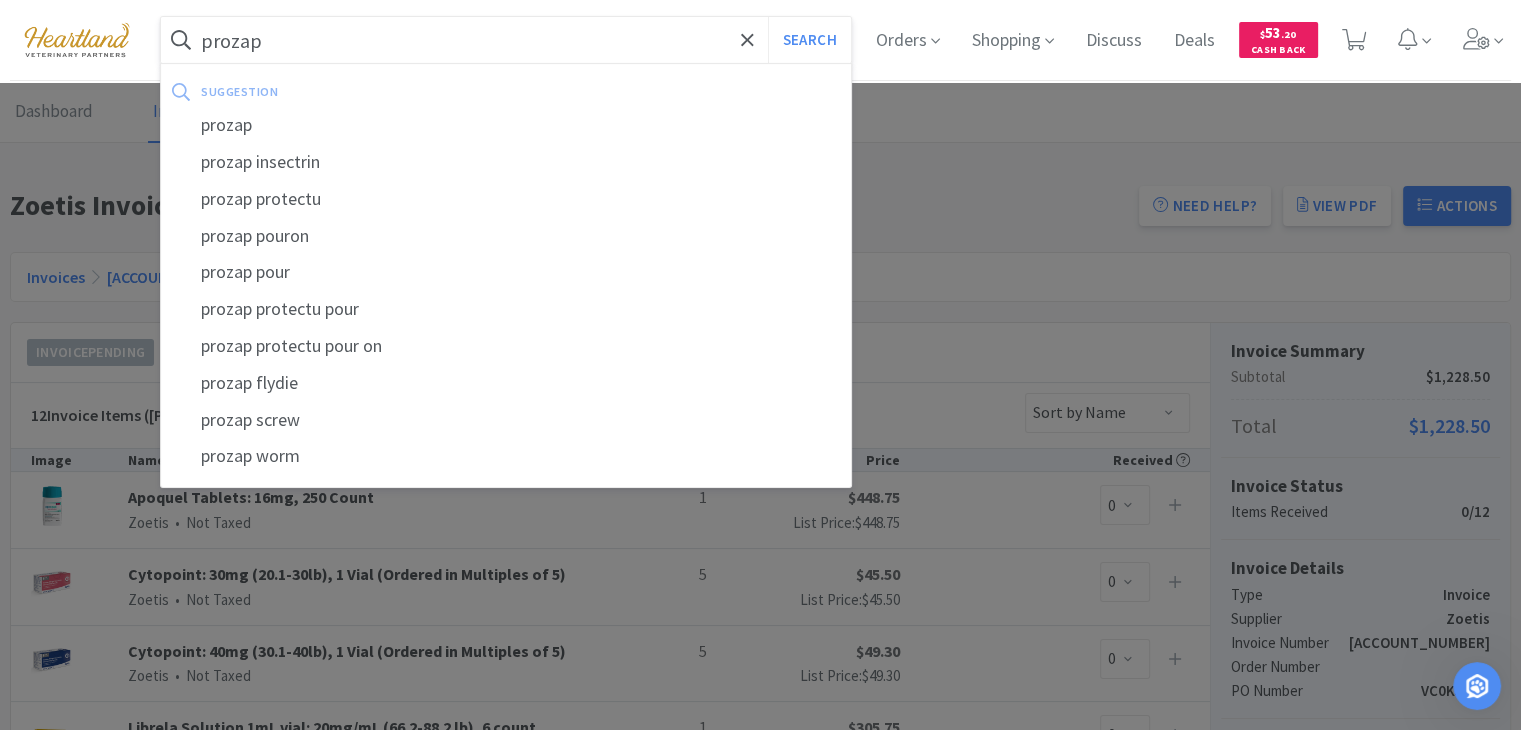click on "Search" at bounding box center [809, 40] 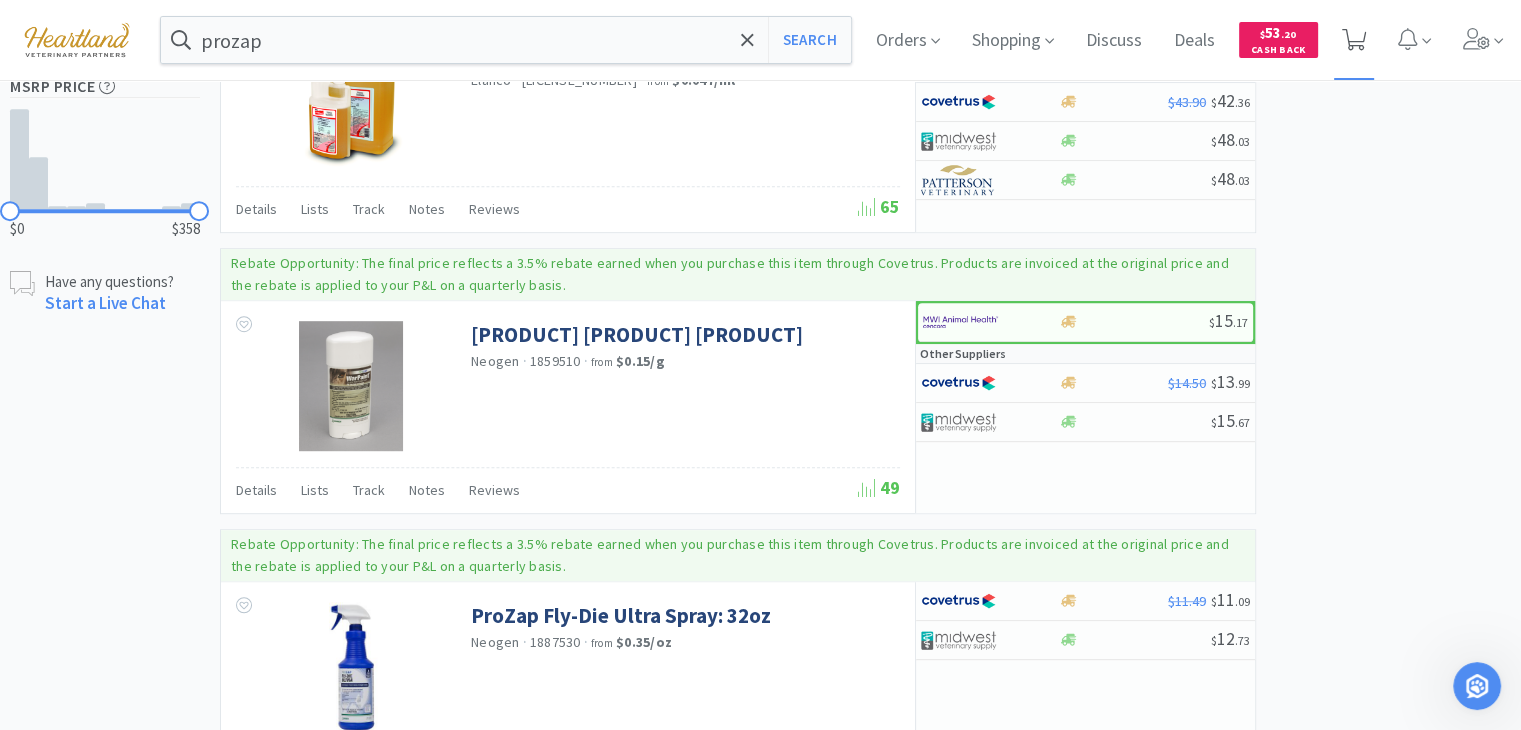 scroll, scrollTop: 1000, scrollLeft: 0, axis: vertical 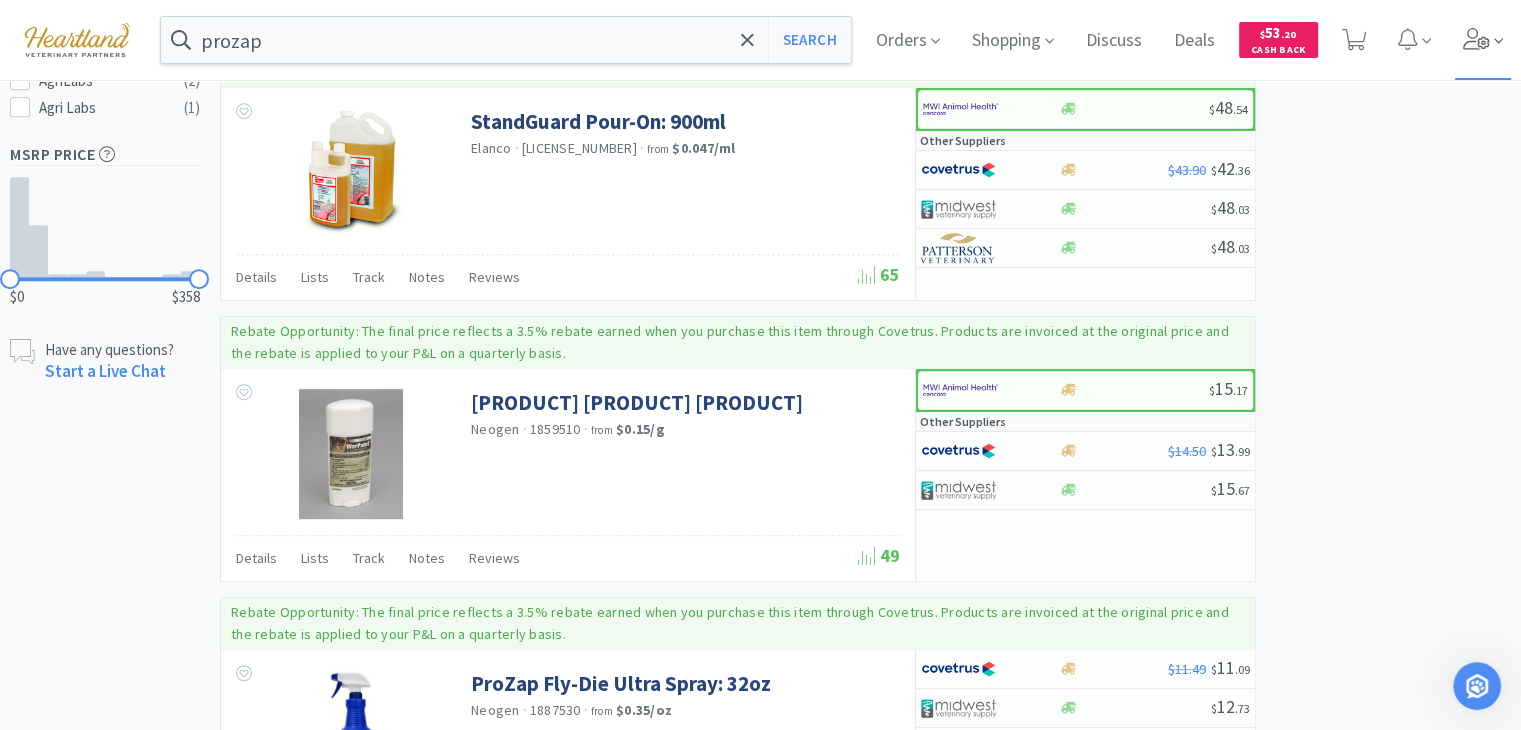 click 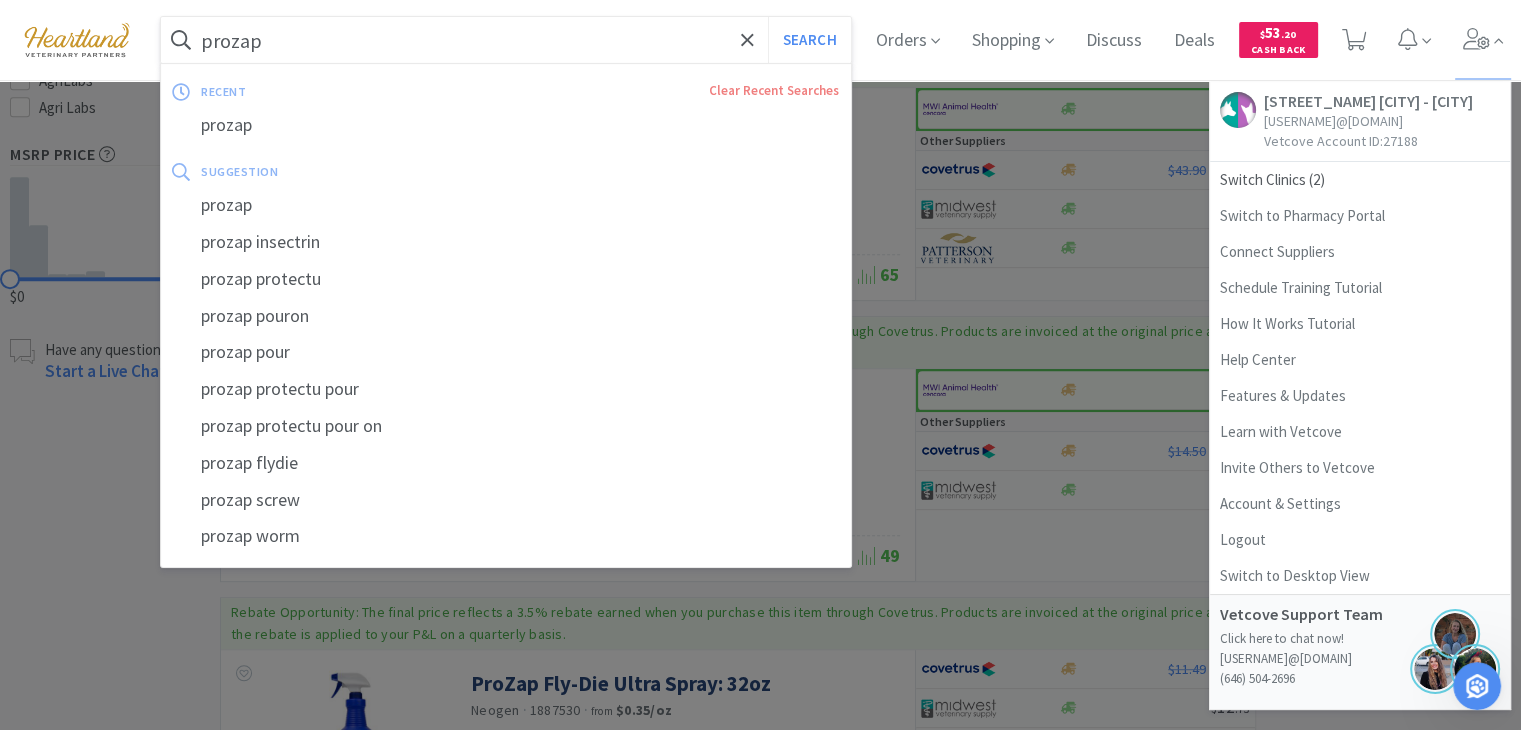 click on "prozap" at bounding box center [506, 40] 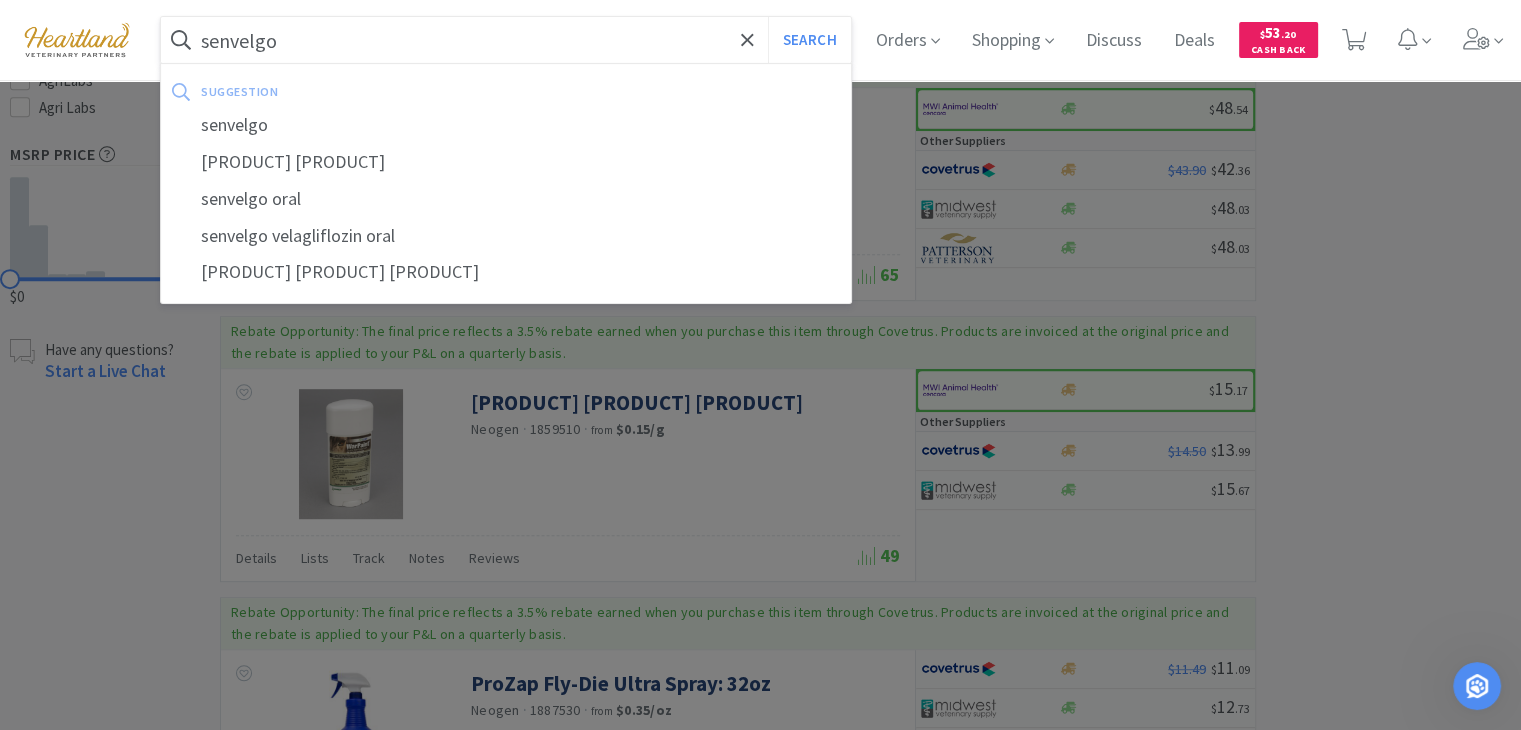 type on "senvelgo" 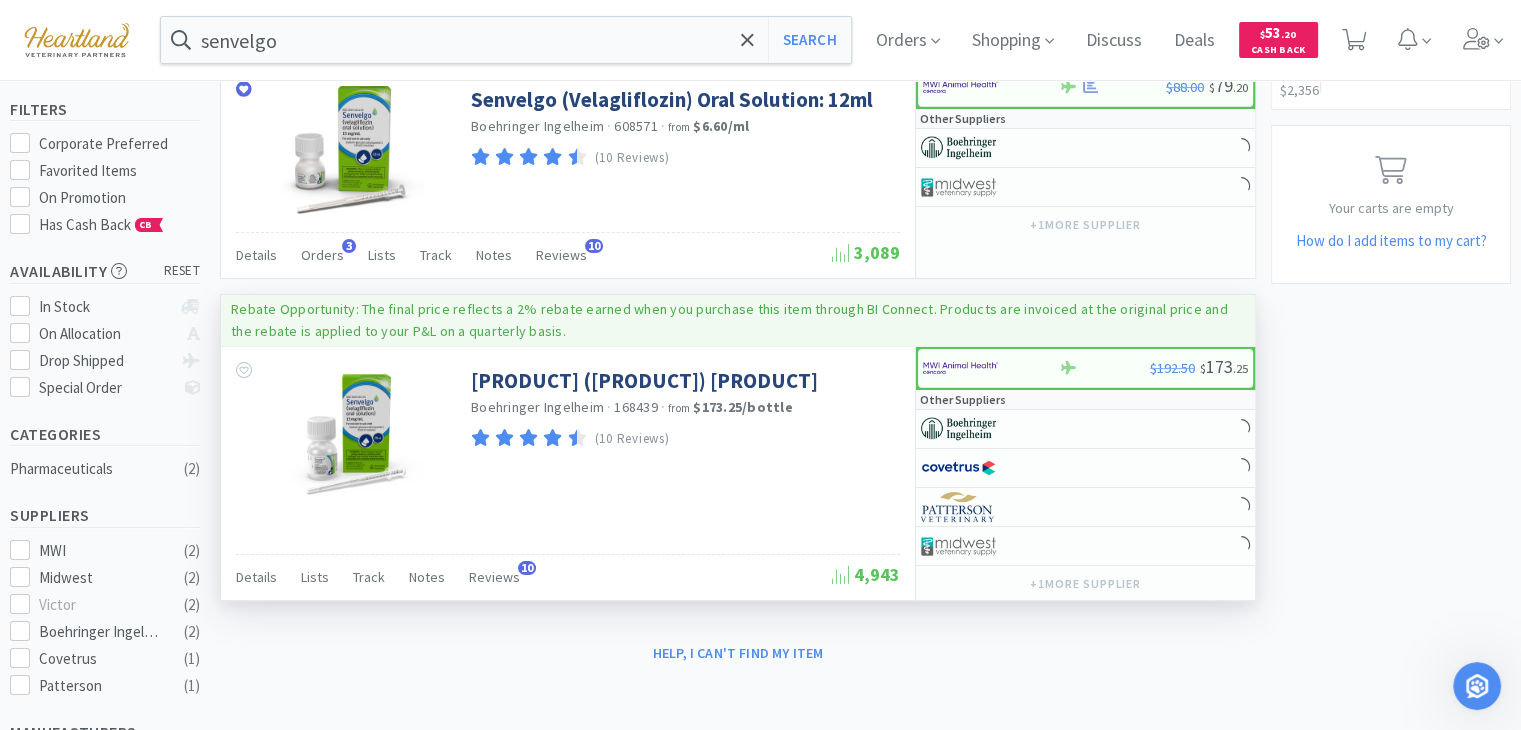 scroll, scrollTop: 200, scrollLeft: 0, axis: vertical 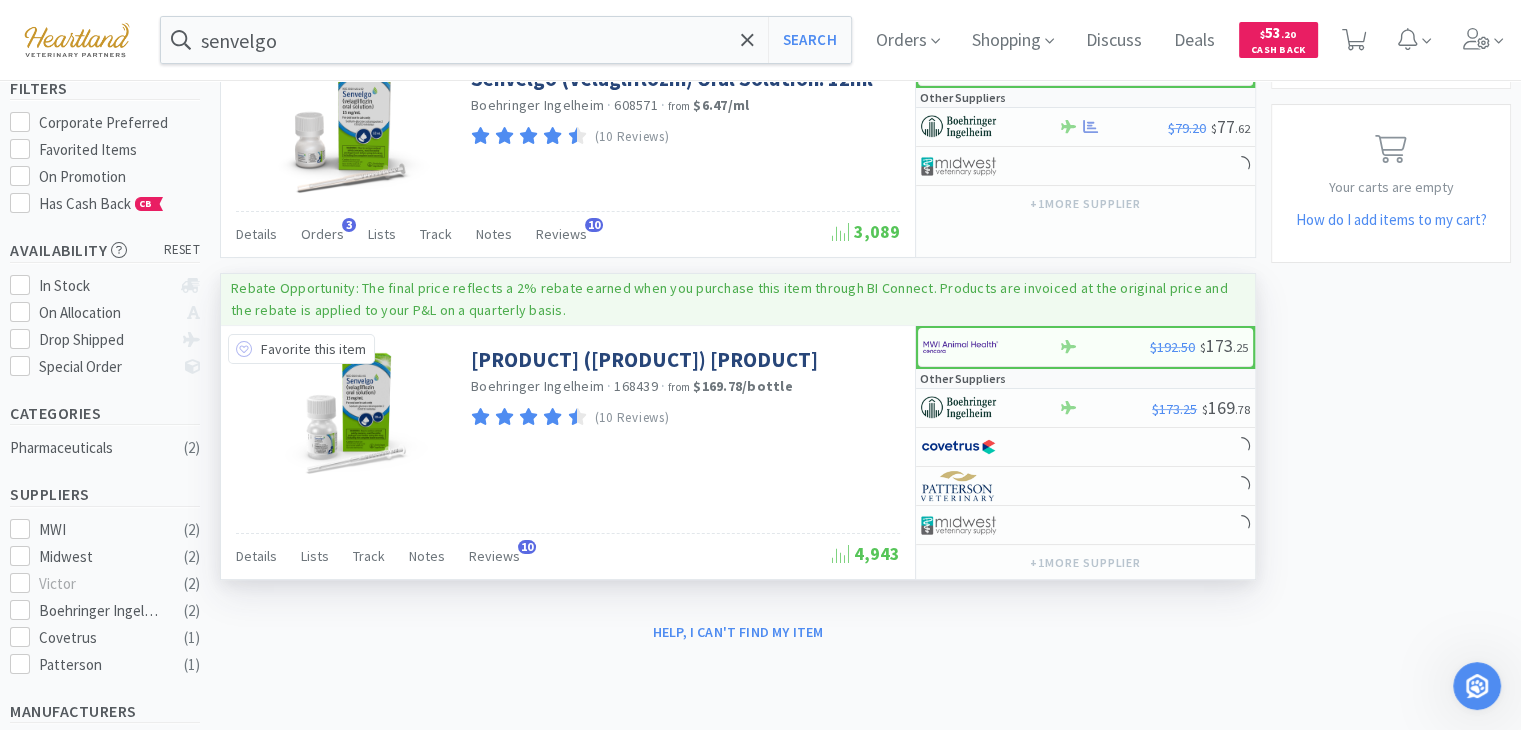click 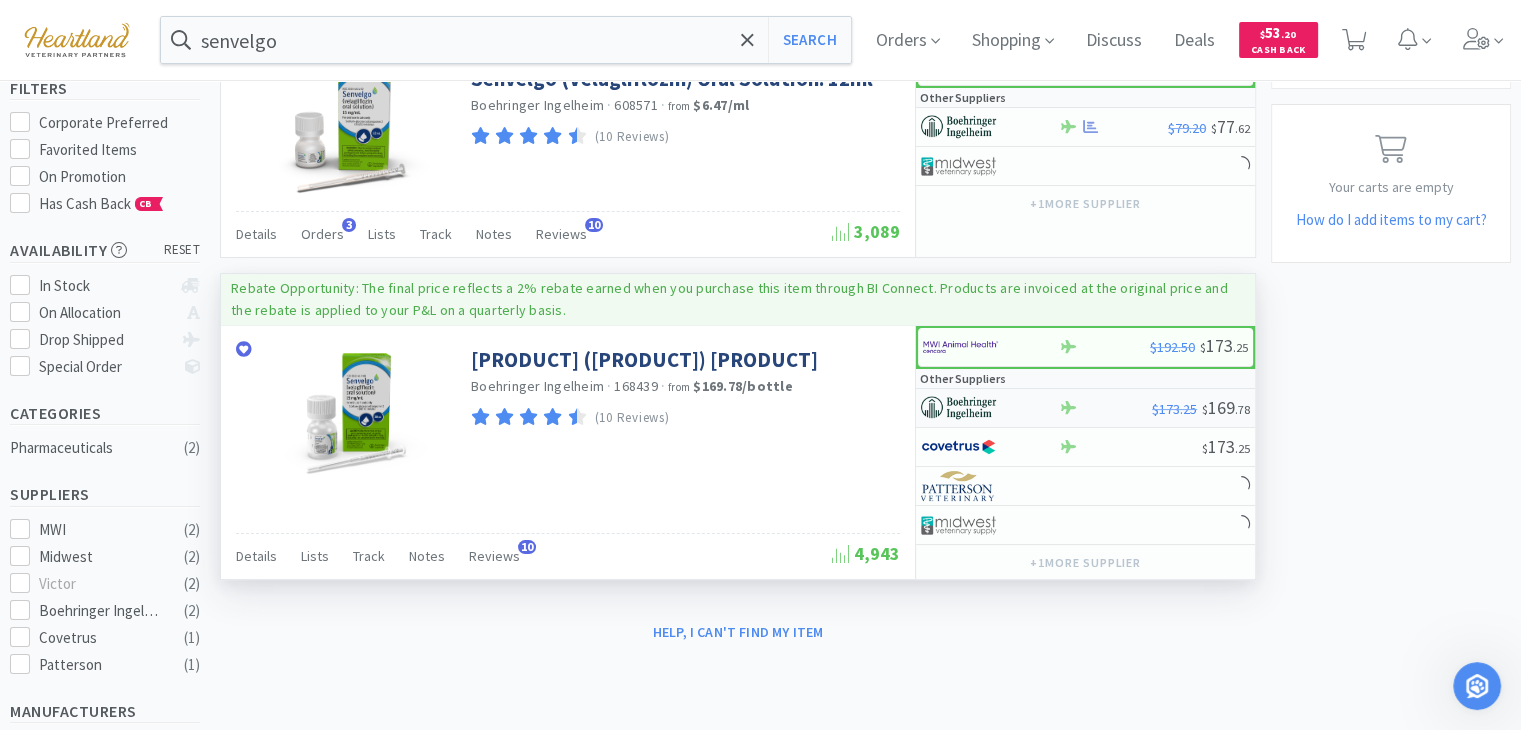 click at bounding box center (958, 408) 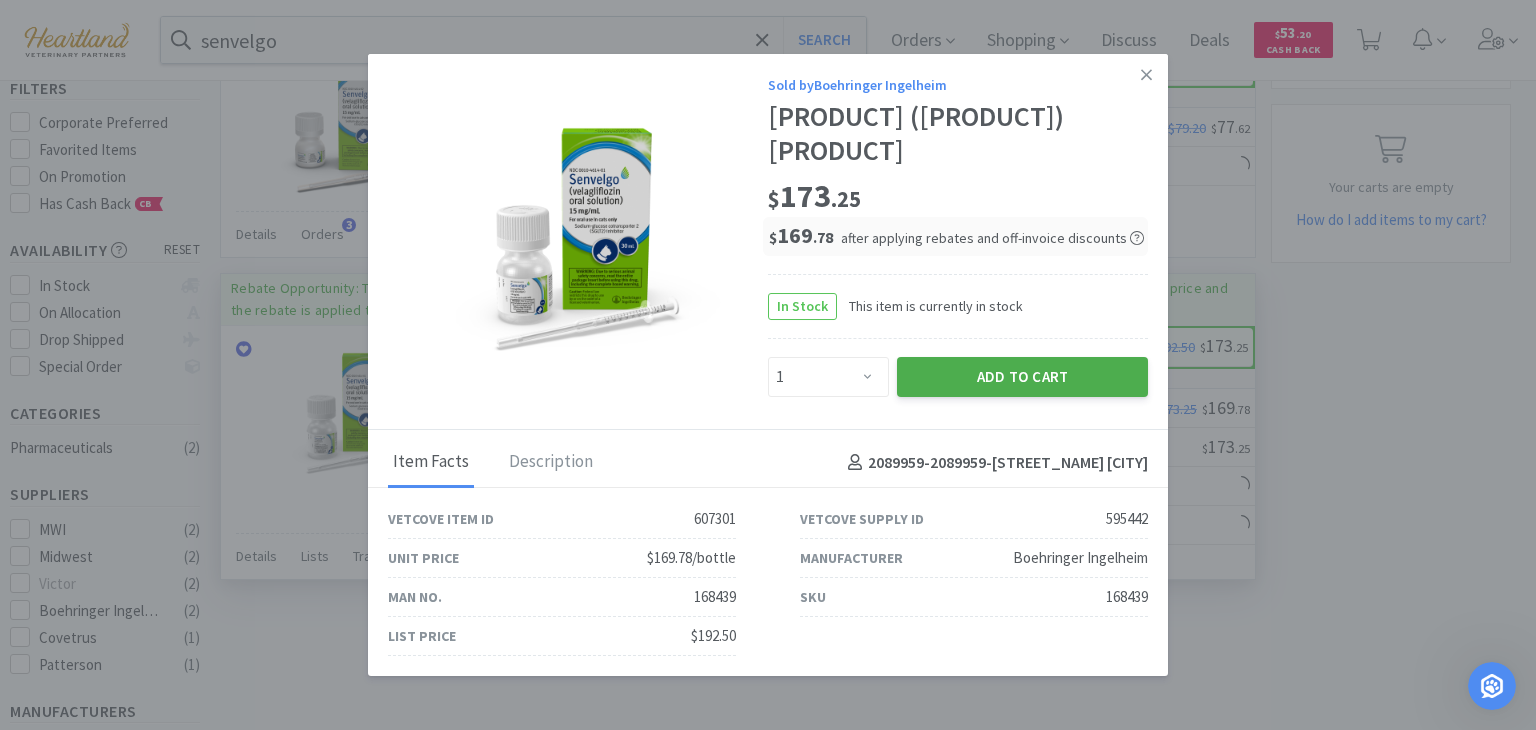 click on "Add to Cart" at bounding box center [1022, 377] 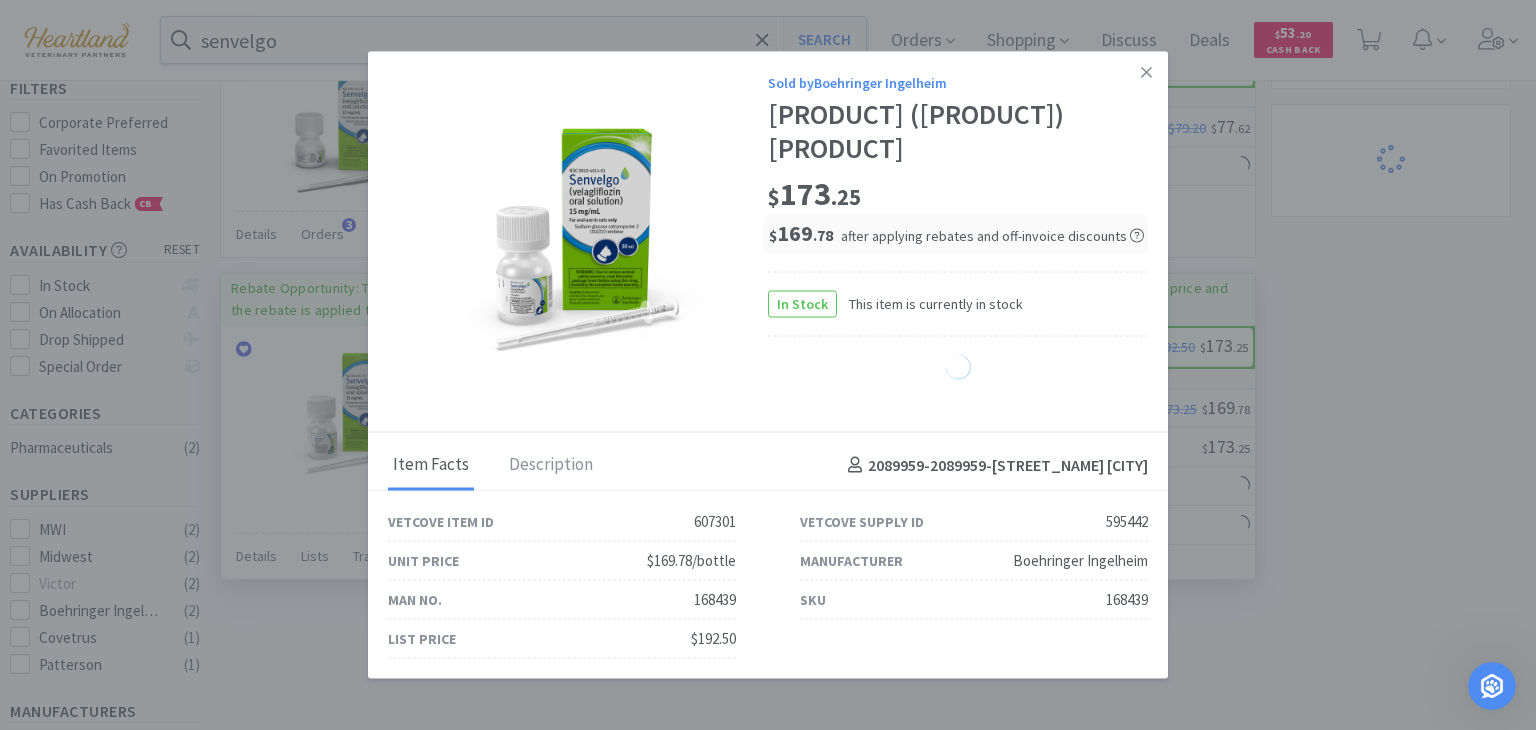 select on "1" 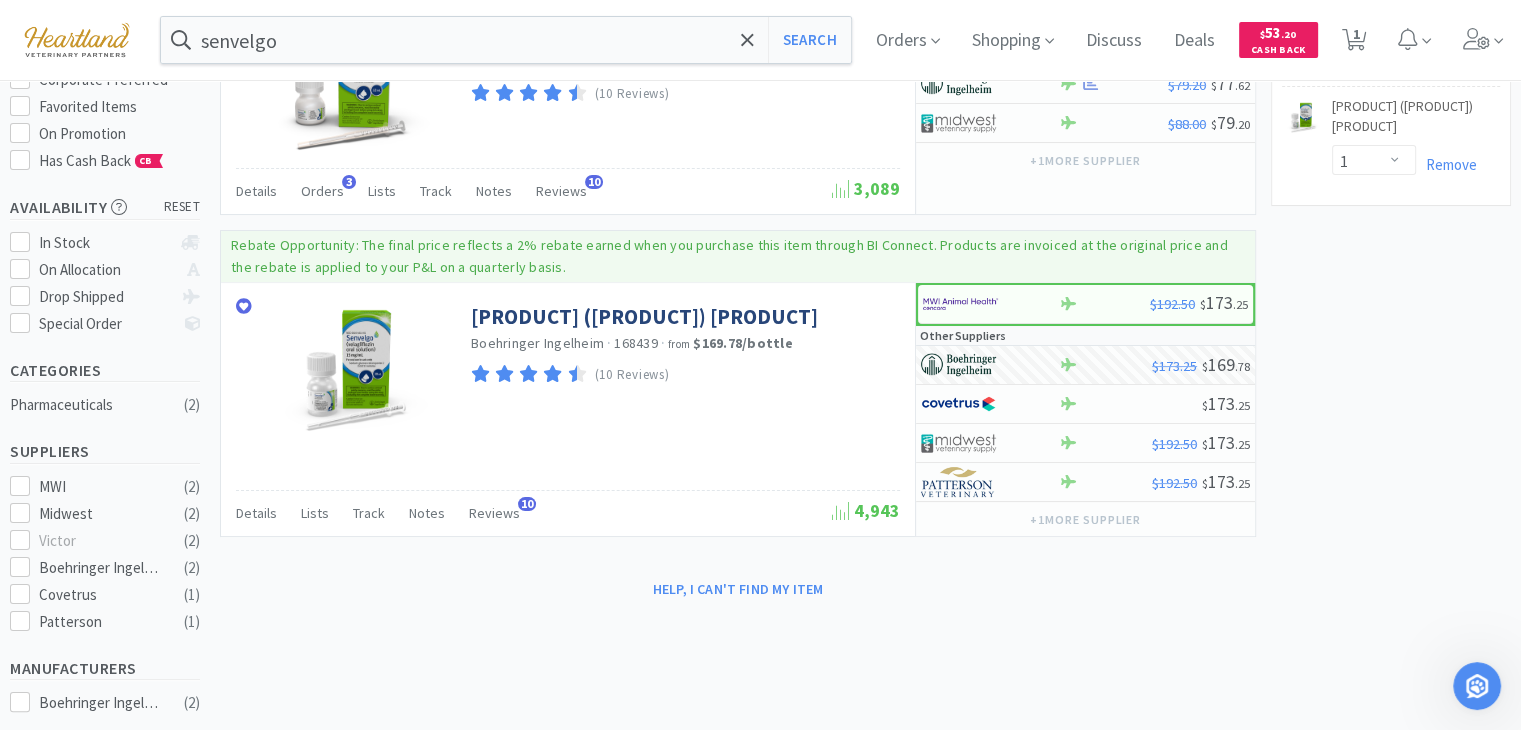scroll, scrollTop: 0, scrollLeft: 0, axis: both 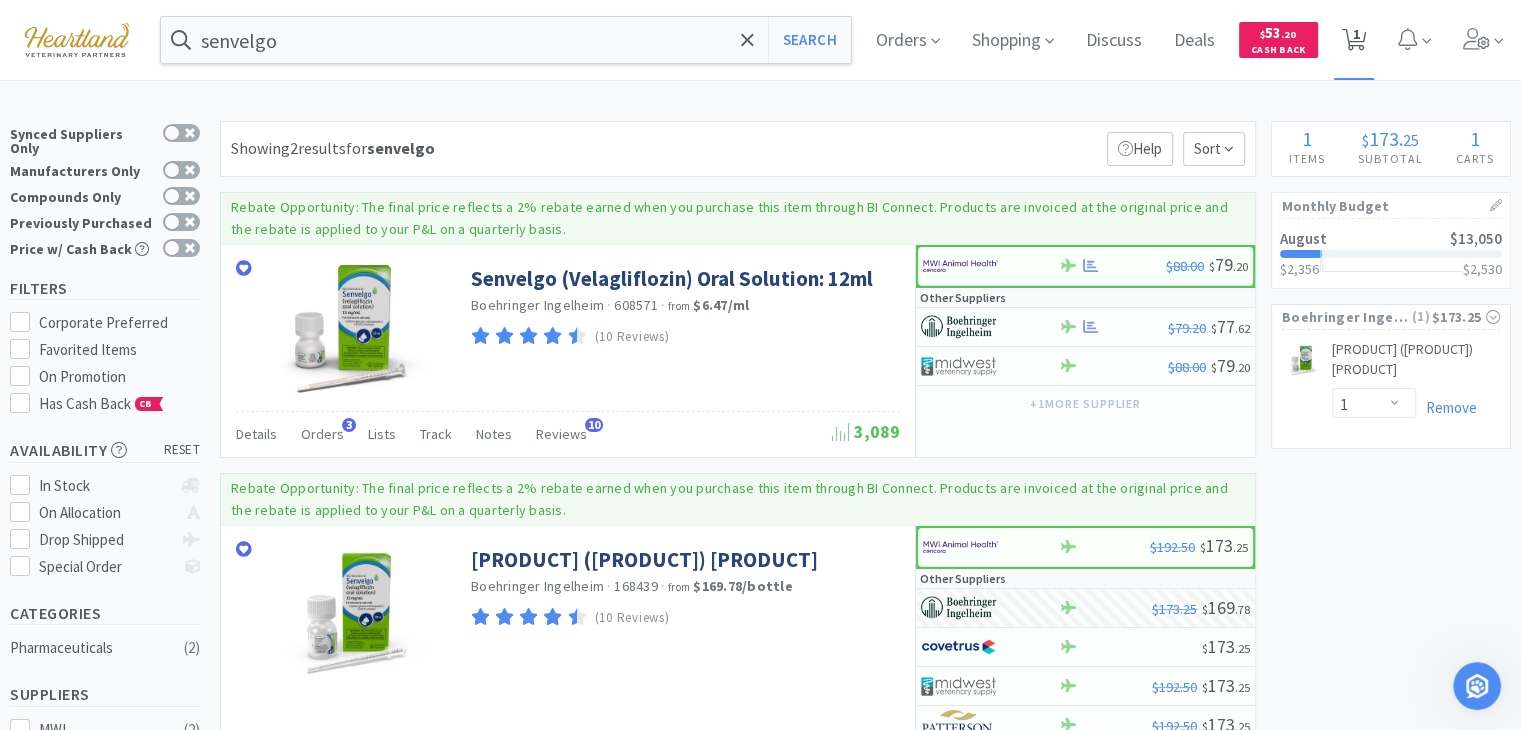 click 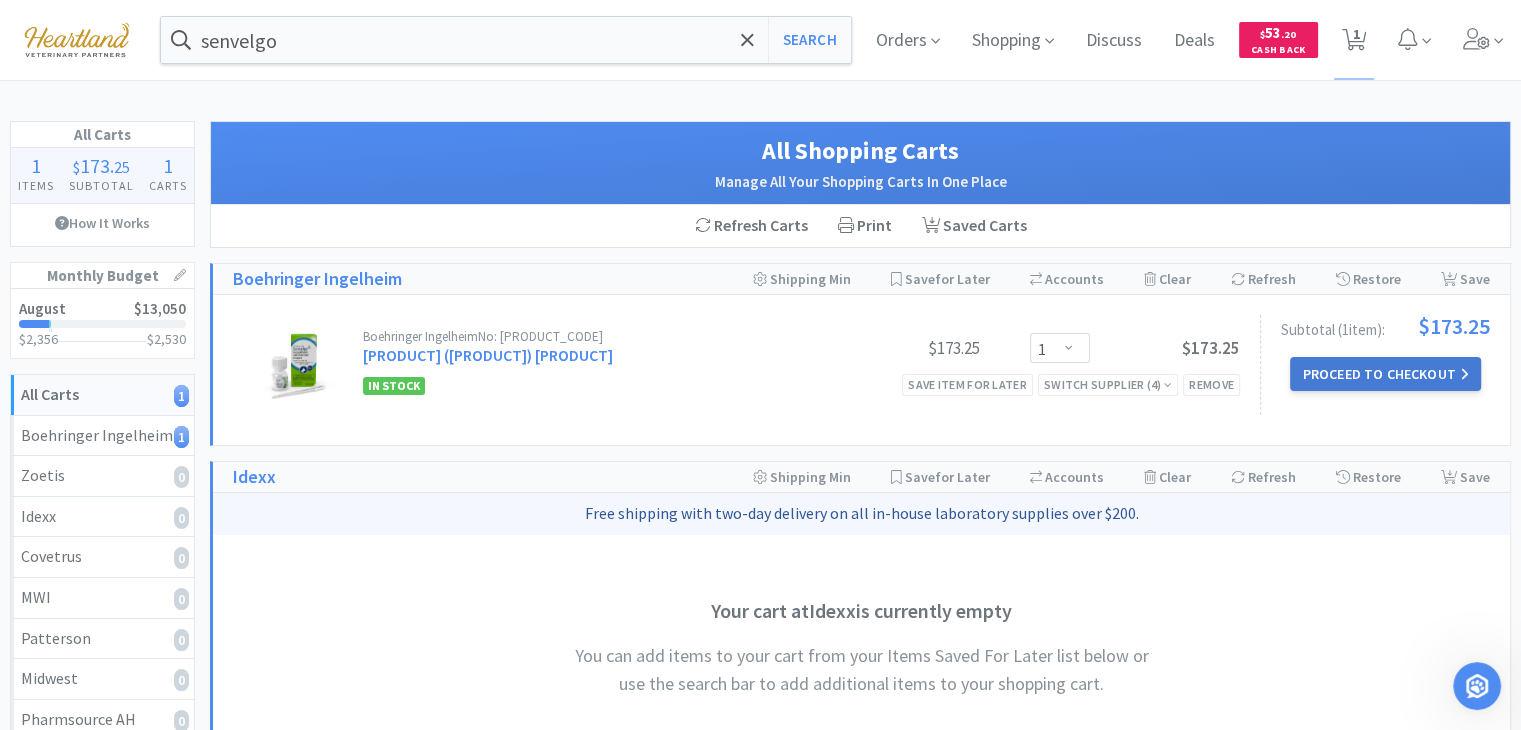 click on "Proceed to Checkout" at bounding box center [1385, 374] 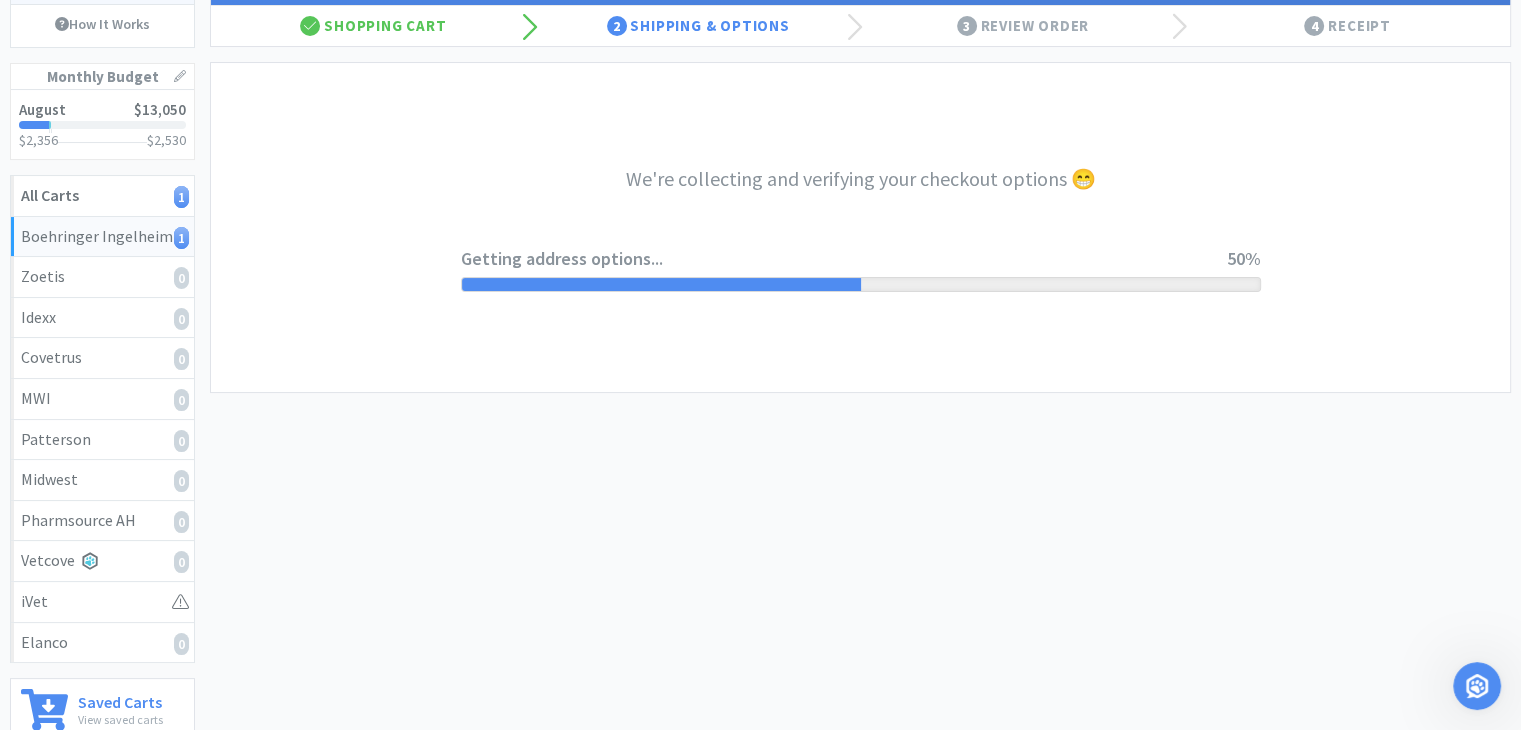 scroll, scrollTop: 200, scrollLeft: 0, axis: vertical 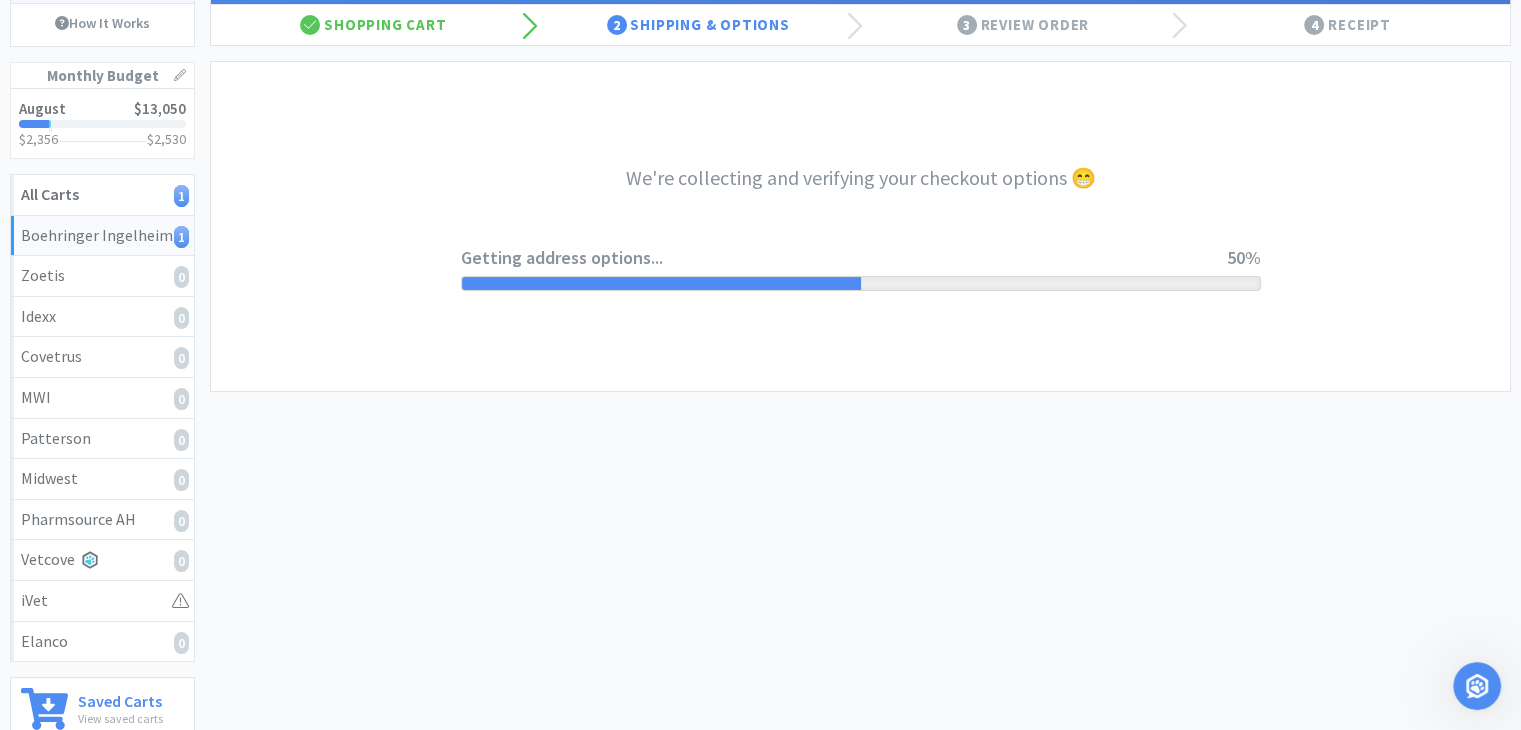 select on "invoice" 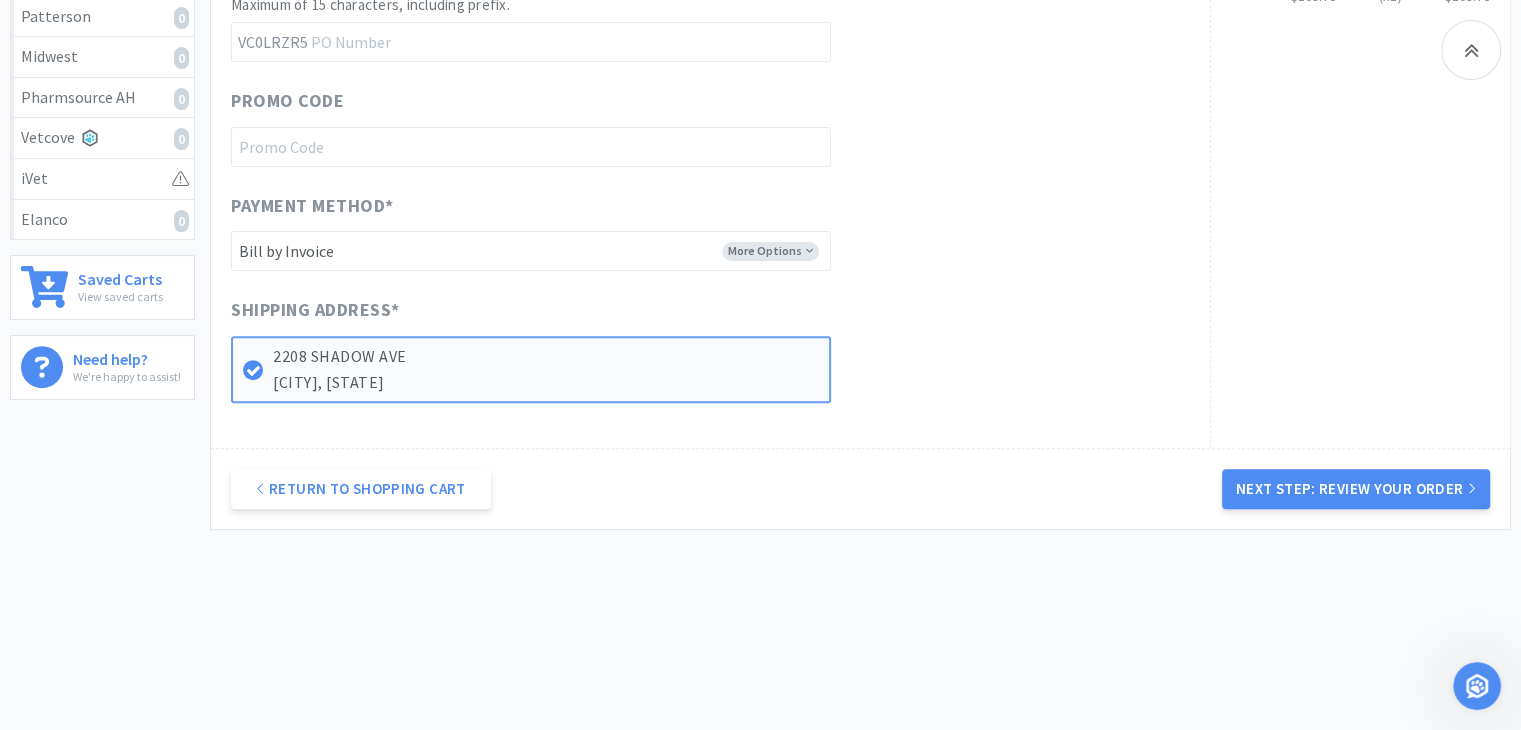 scroll, scrollTop: 624, scrollLeft: 0, axis: vertical 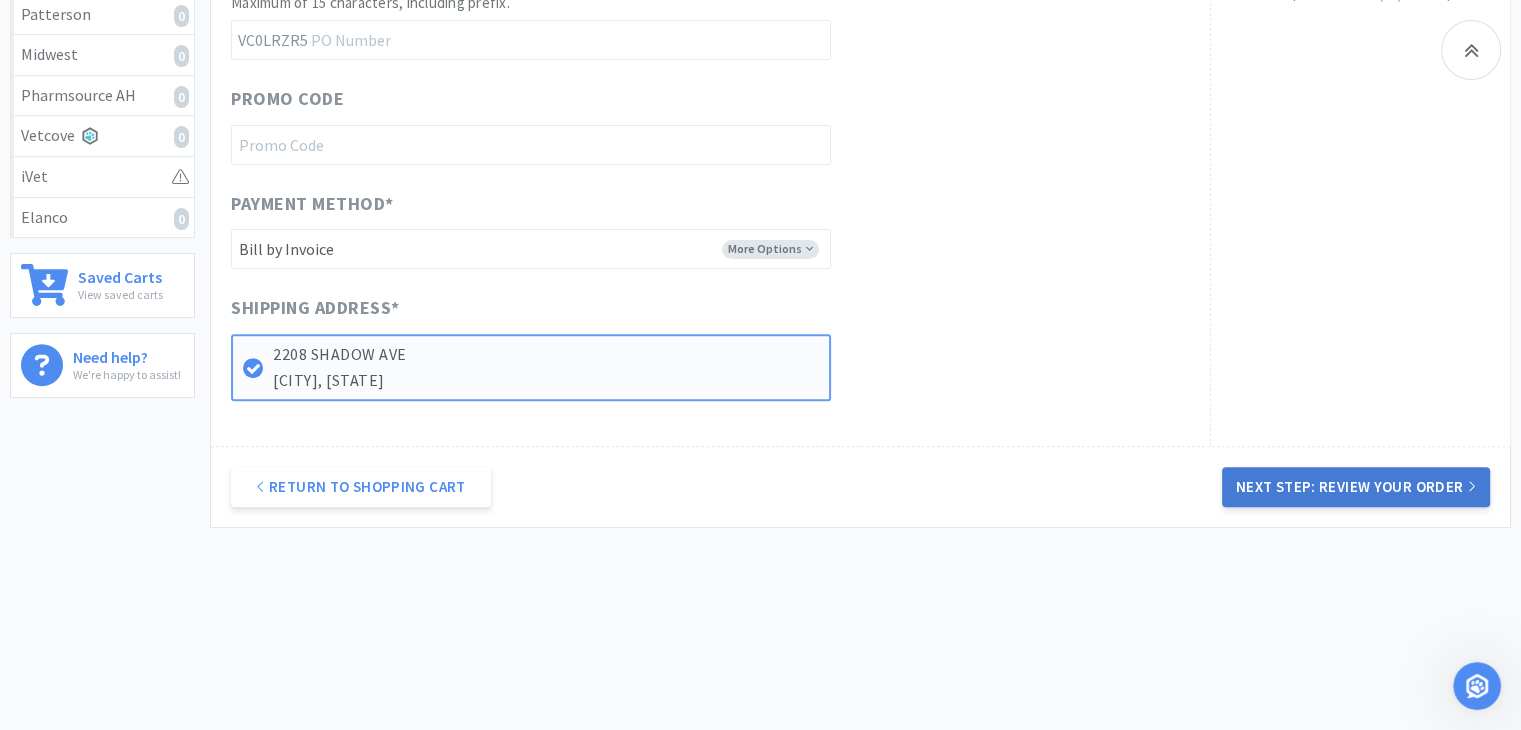 click on "Next Step: Review Your Order" at bounding box center (1356, 487) 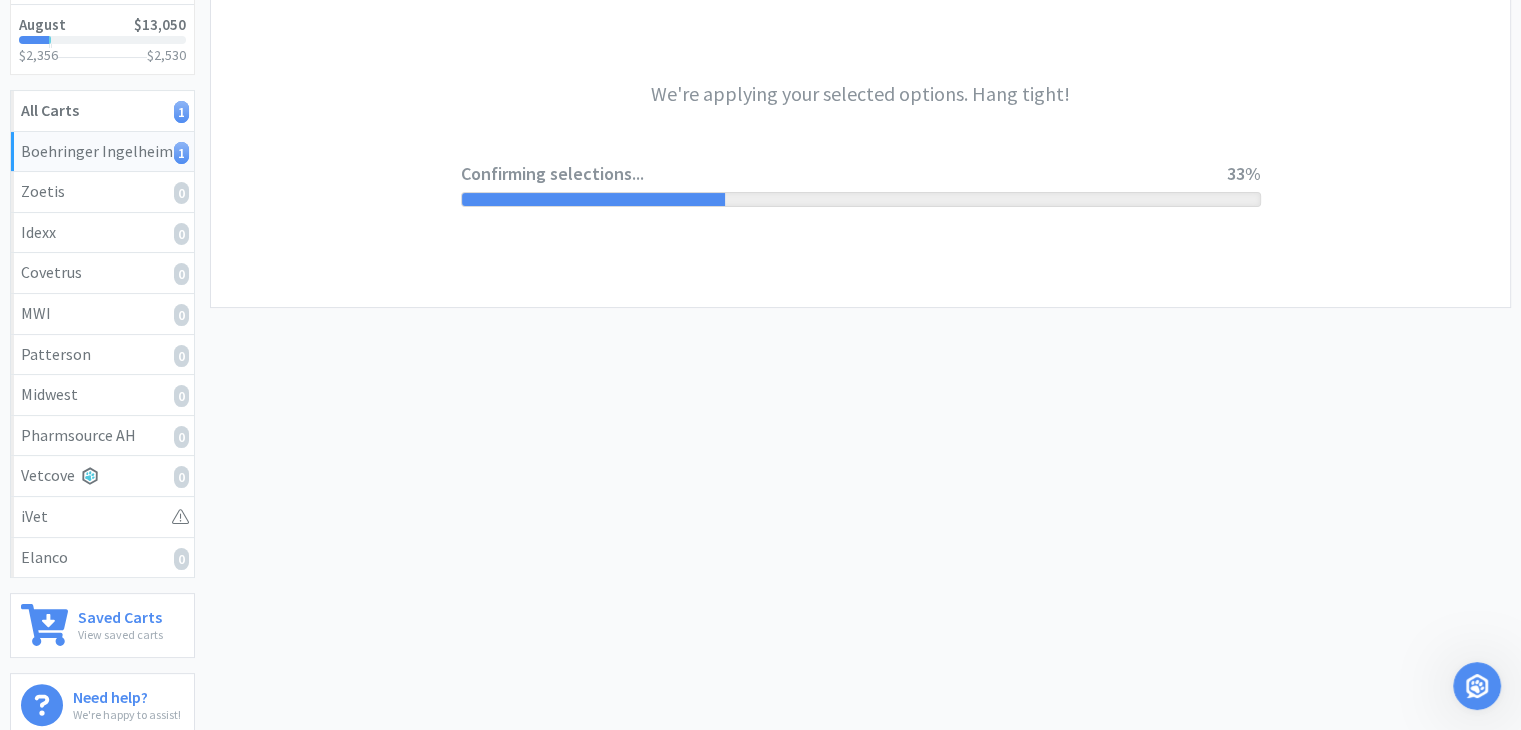 scroll, scrollTop: 0, scrollLeft: 0, axis: both 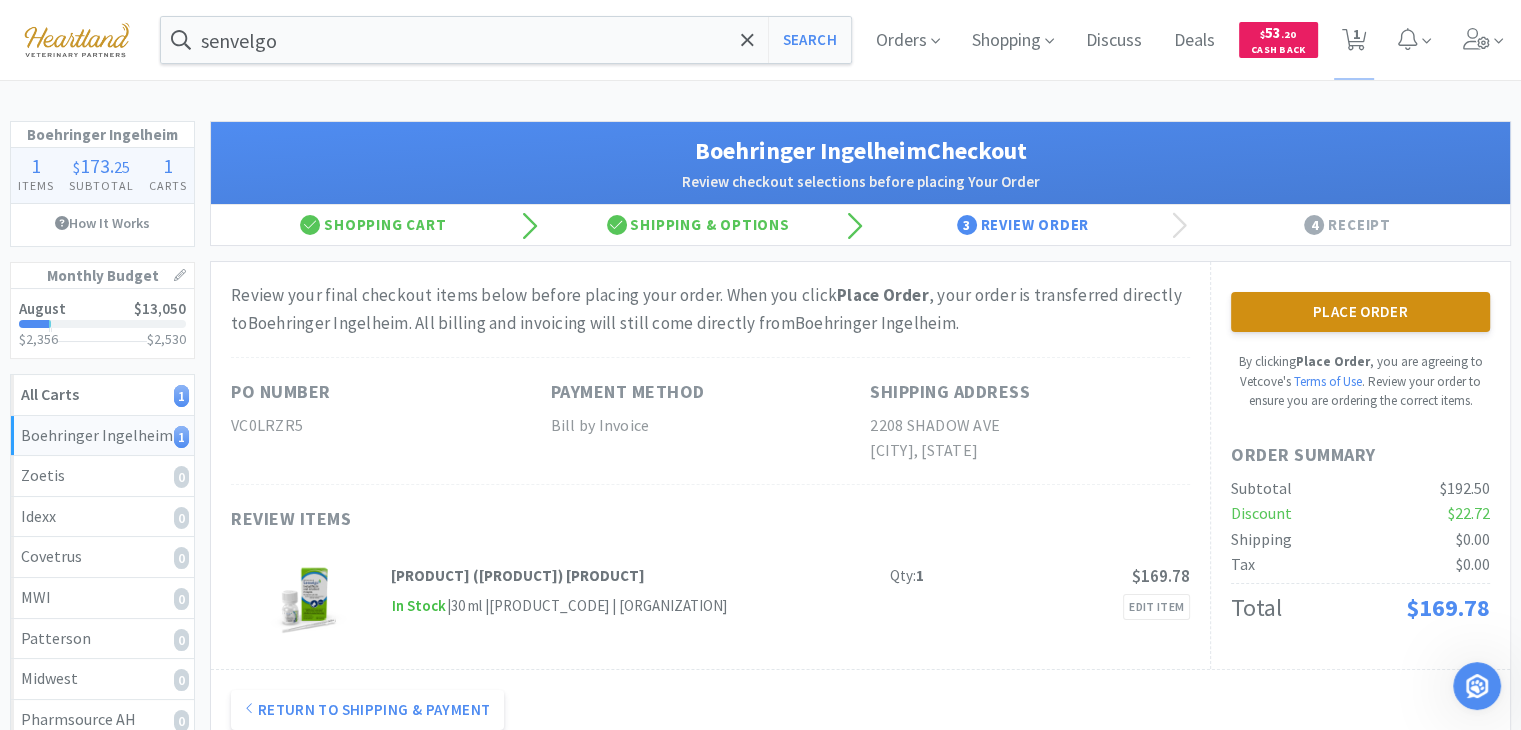 click on "Place Order" at bounding box center [1360, 312] 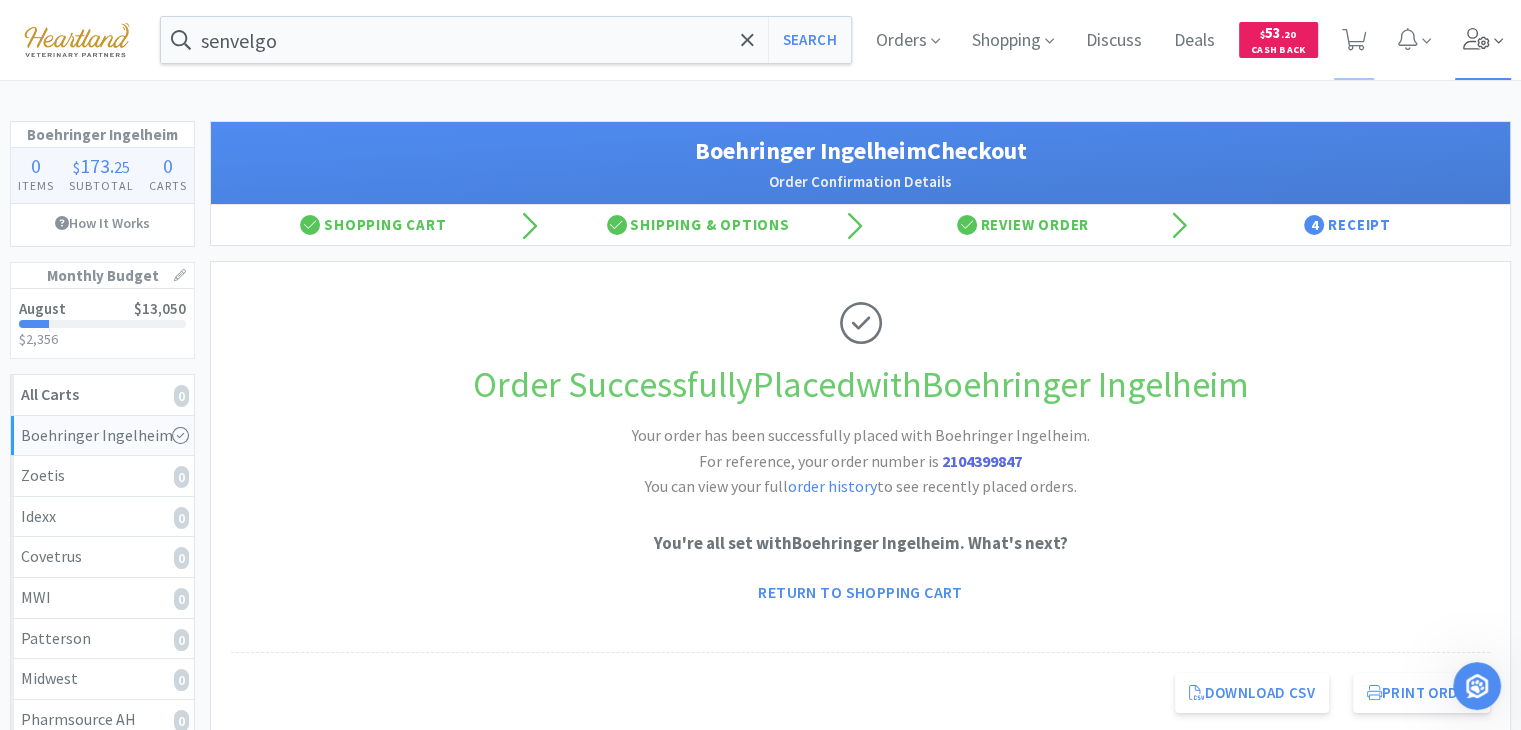 click at bounding box center (1483, 40) 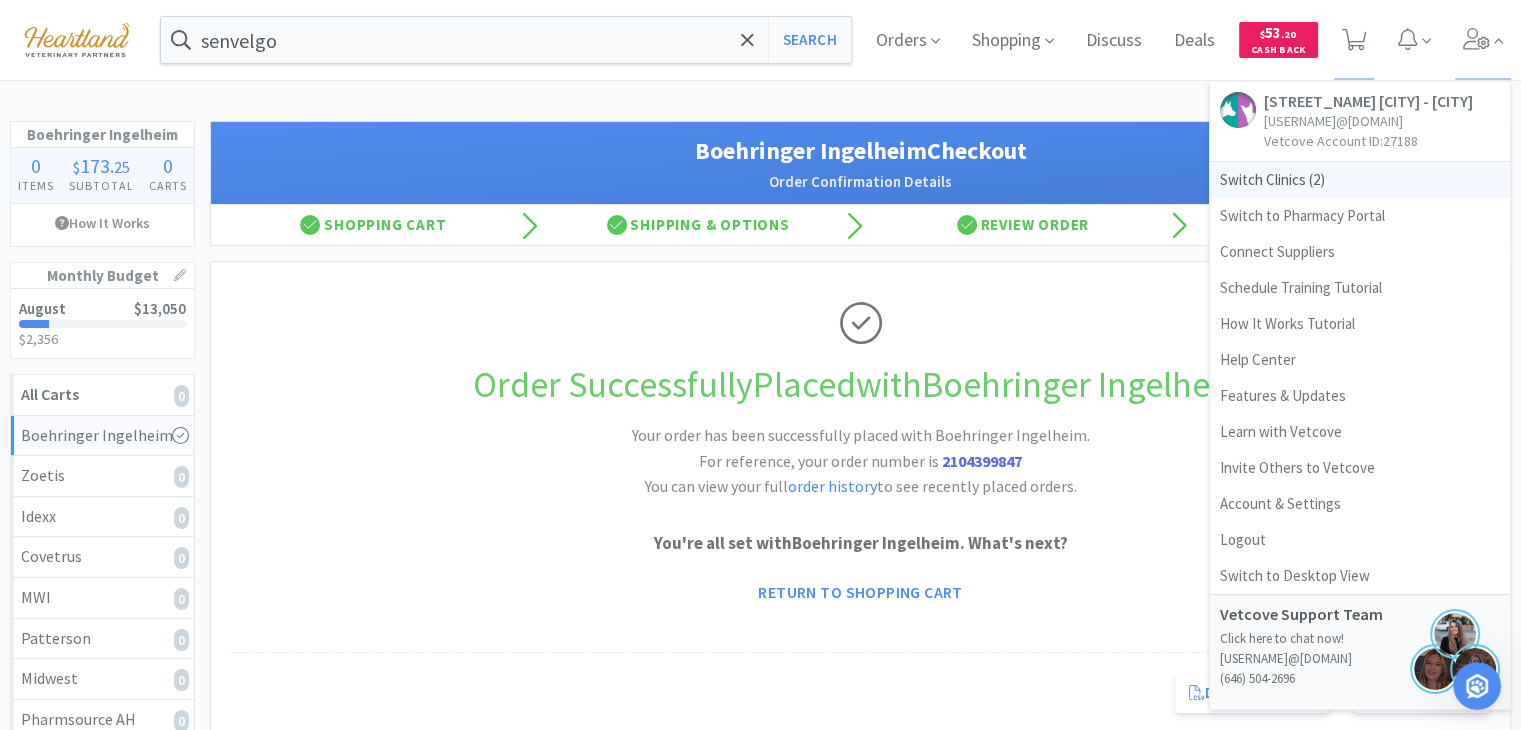 click on "Switch Clinics ( 2 )" at bounding box center (1360, 180) 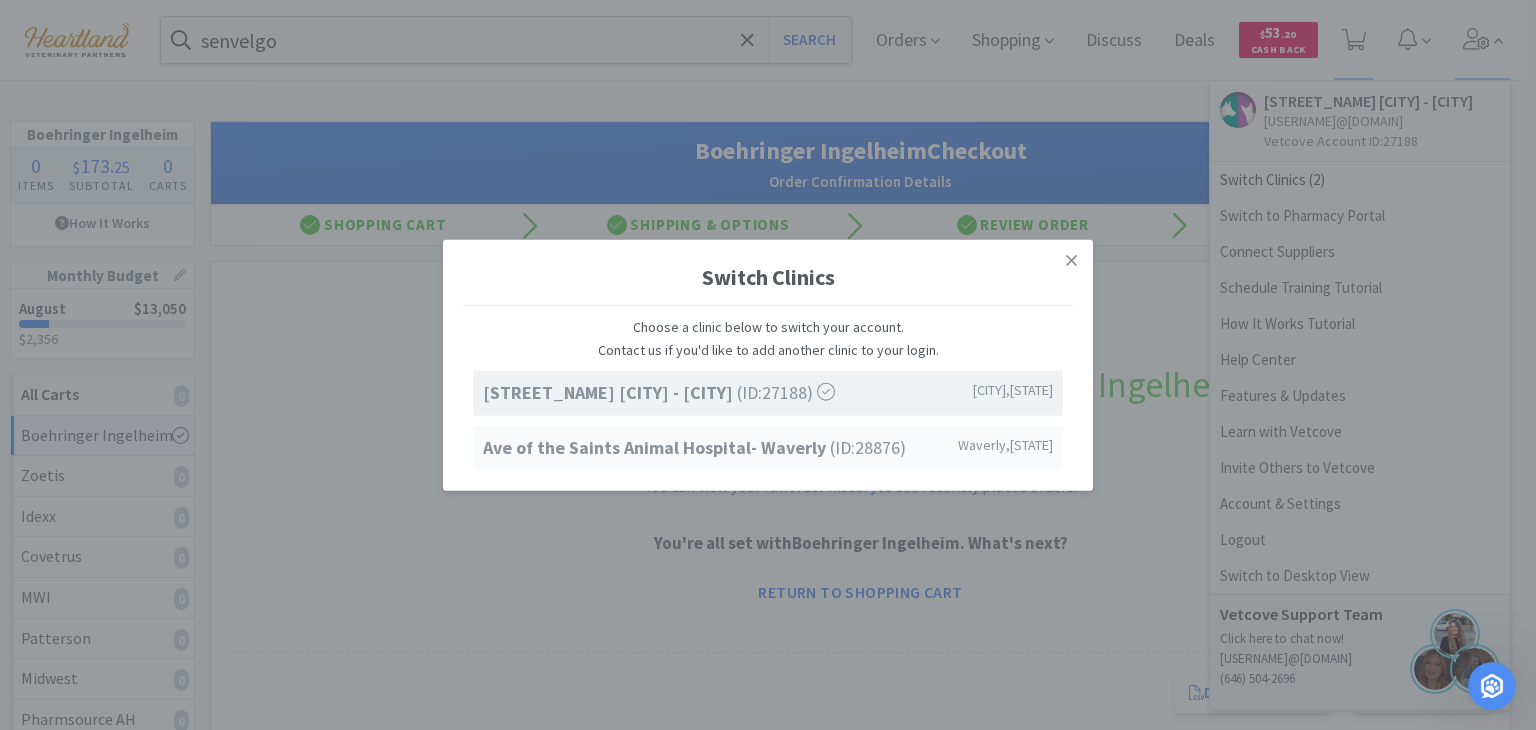 click on "Ave of the Saints Animal Hospital- Waverly" at bounding box center (656, 446) 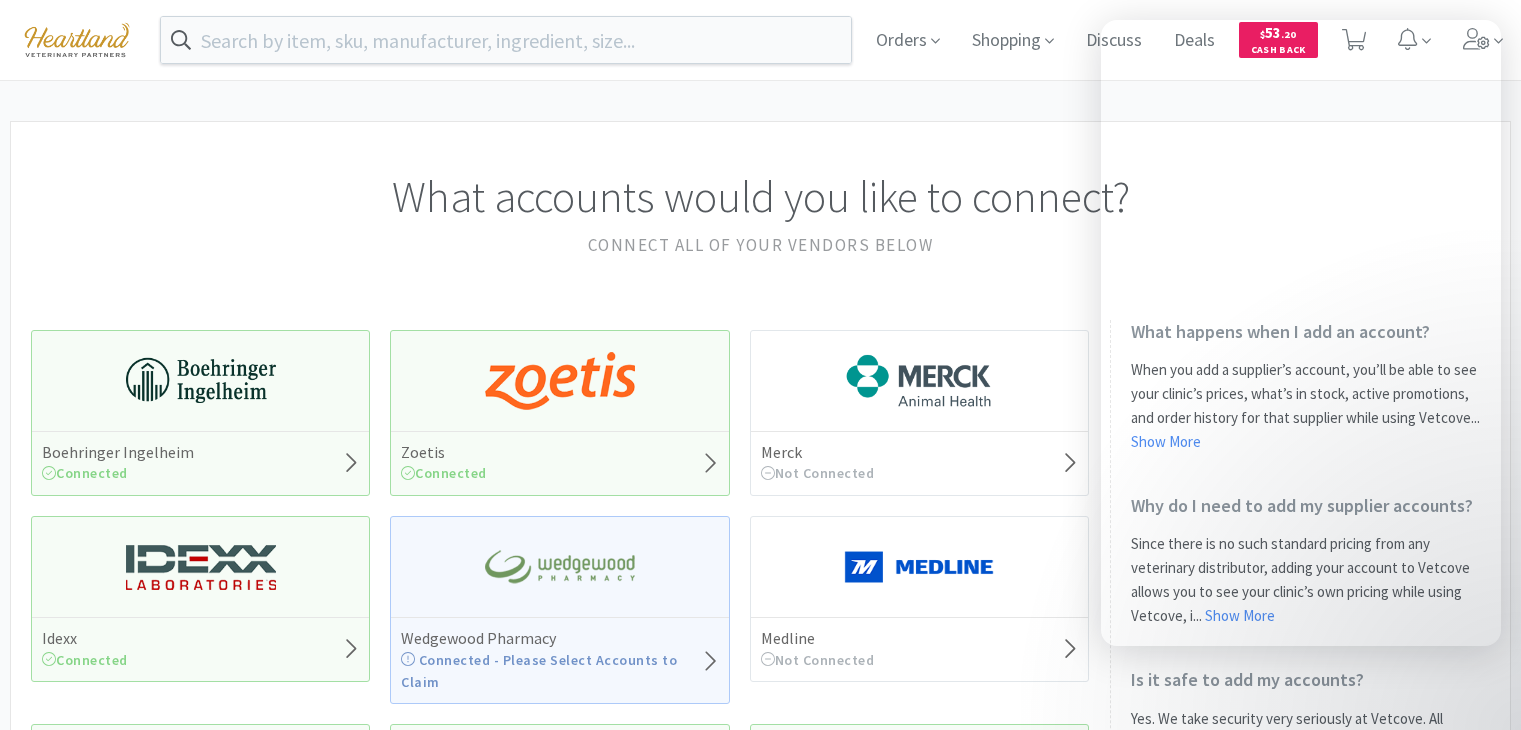 scroll, scrollTop: 0, scrollLeft: 0, axis: both 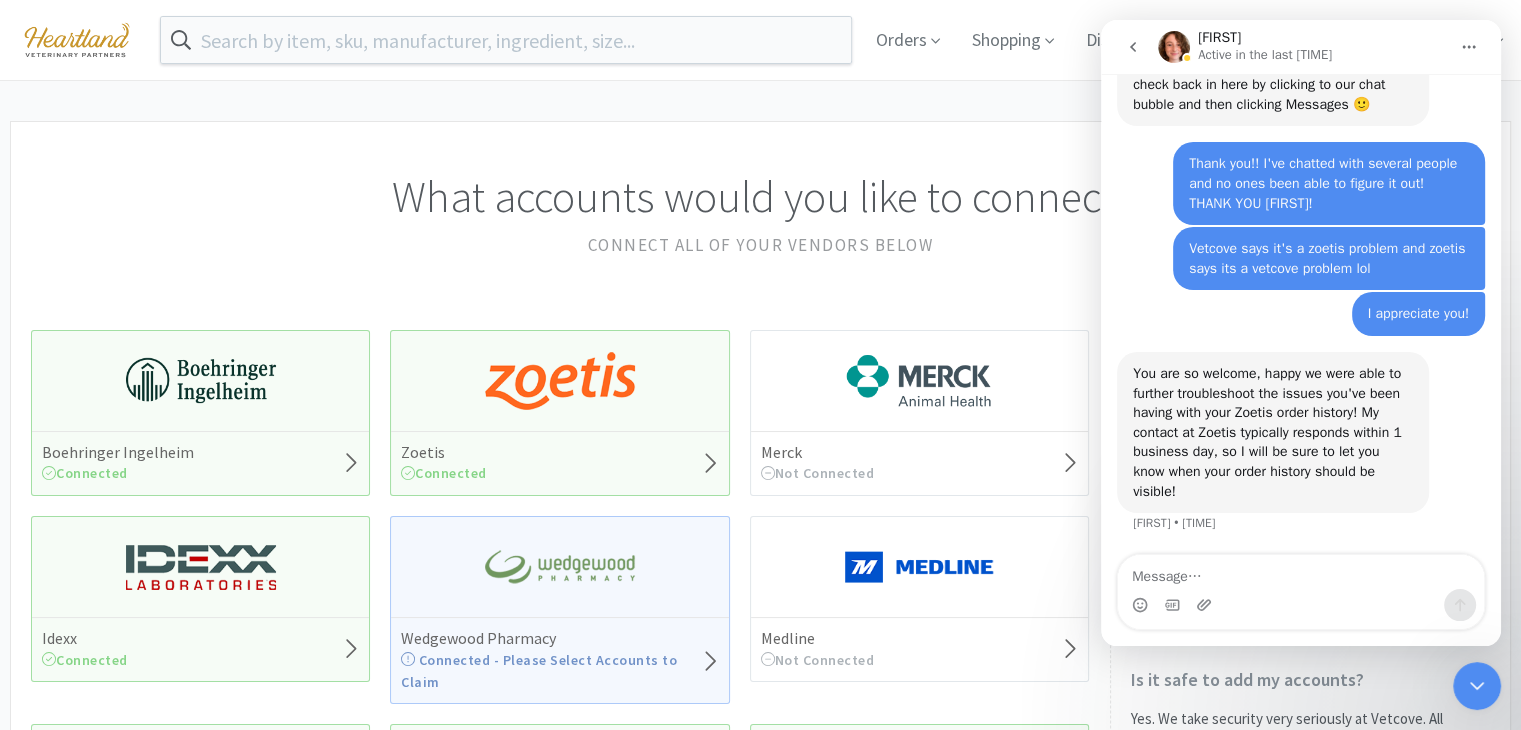 click 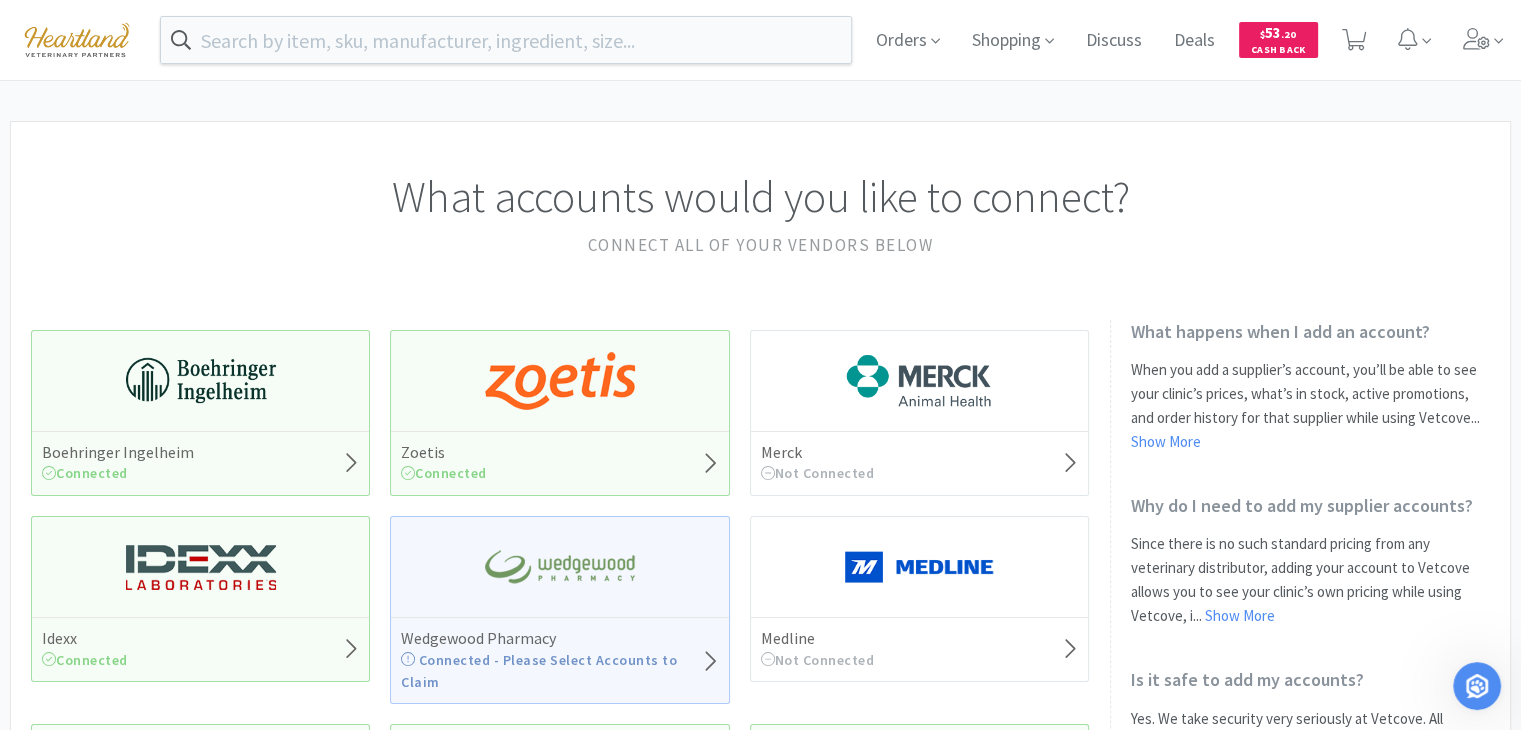 scroll, scrollTop: 200, scrollLeft: 0, axis: vertical 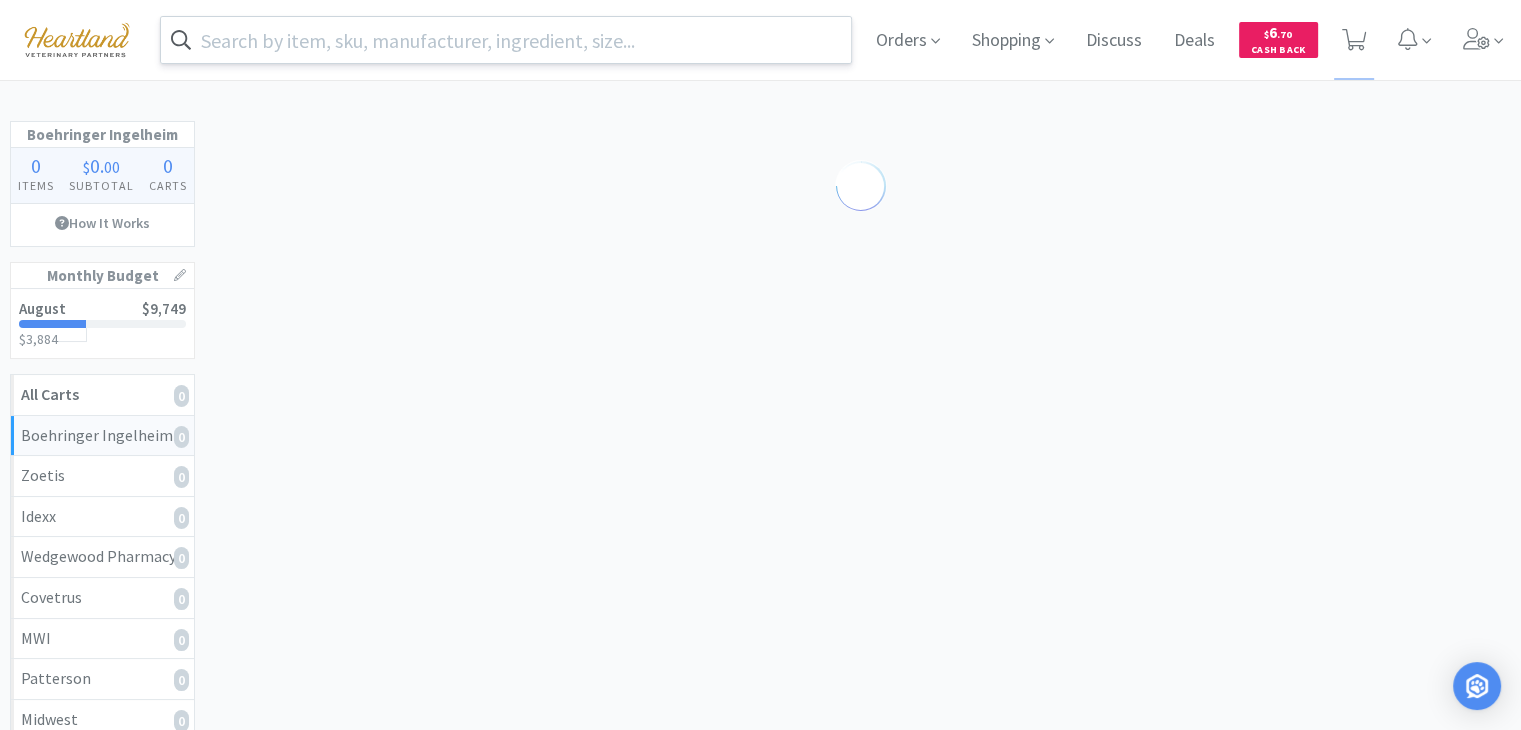 click at bounding box center [506, 40] 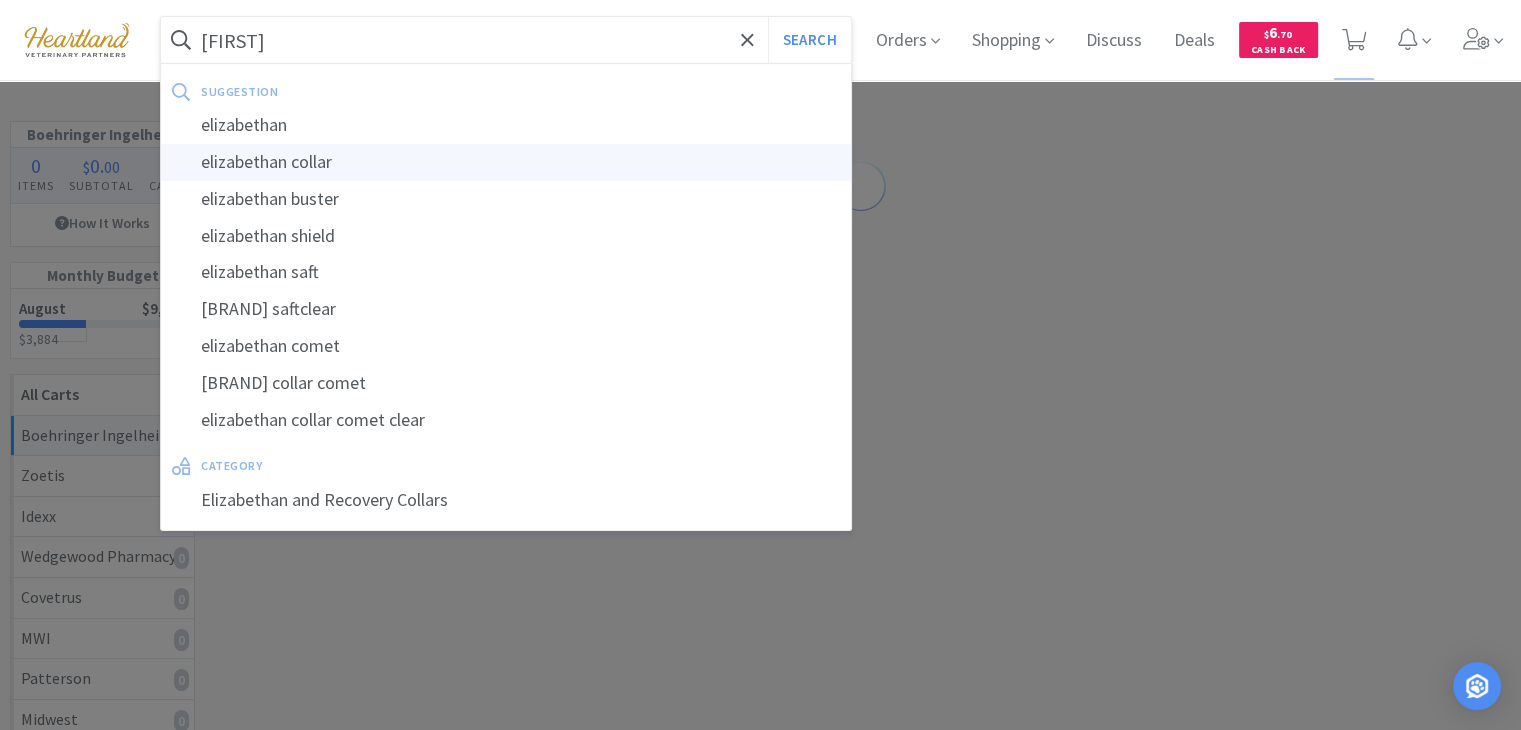 click on "elizabethan collar" at bounding box center (506, 162) 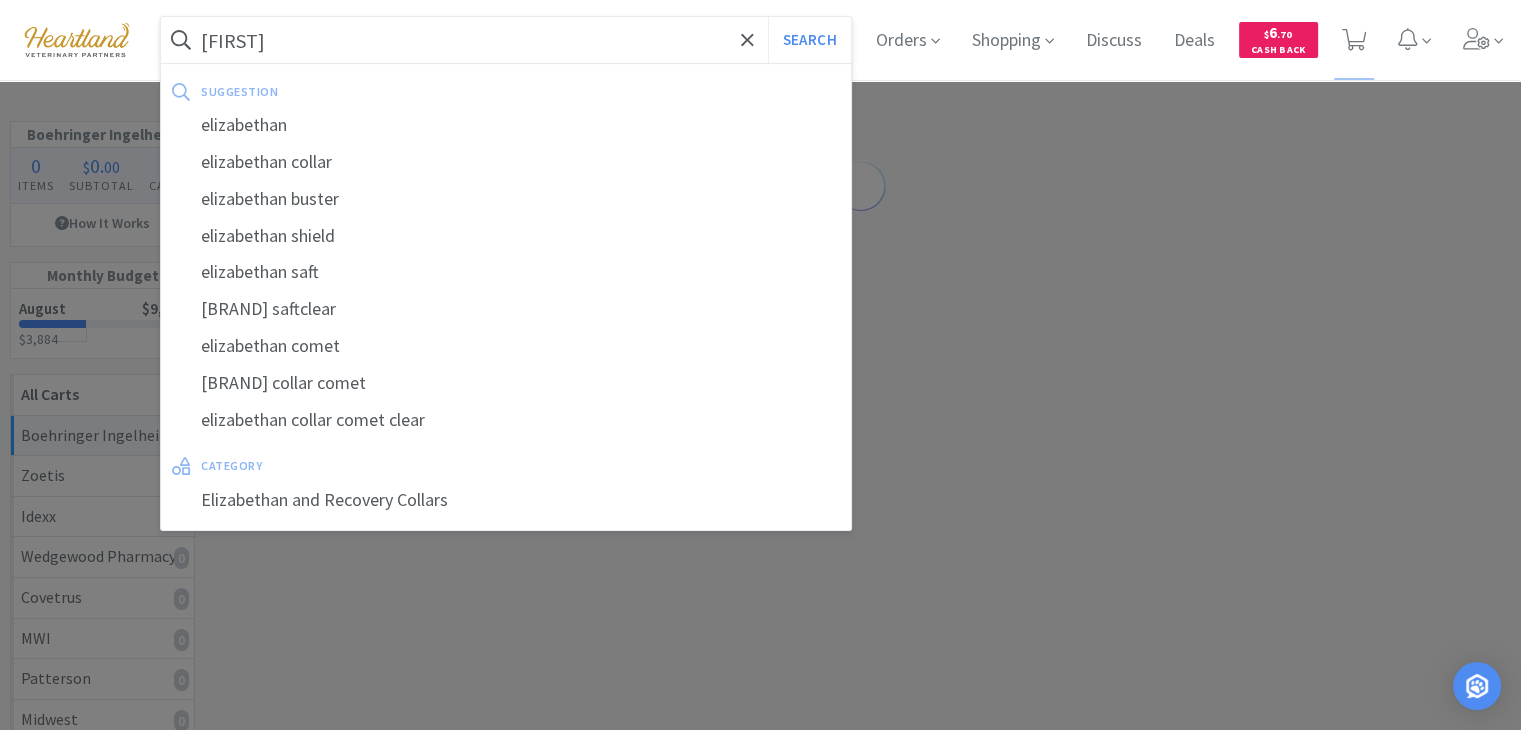 type on "elizabethan collar" 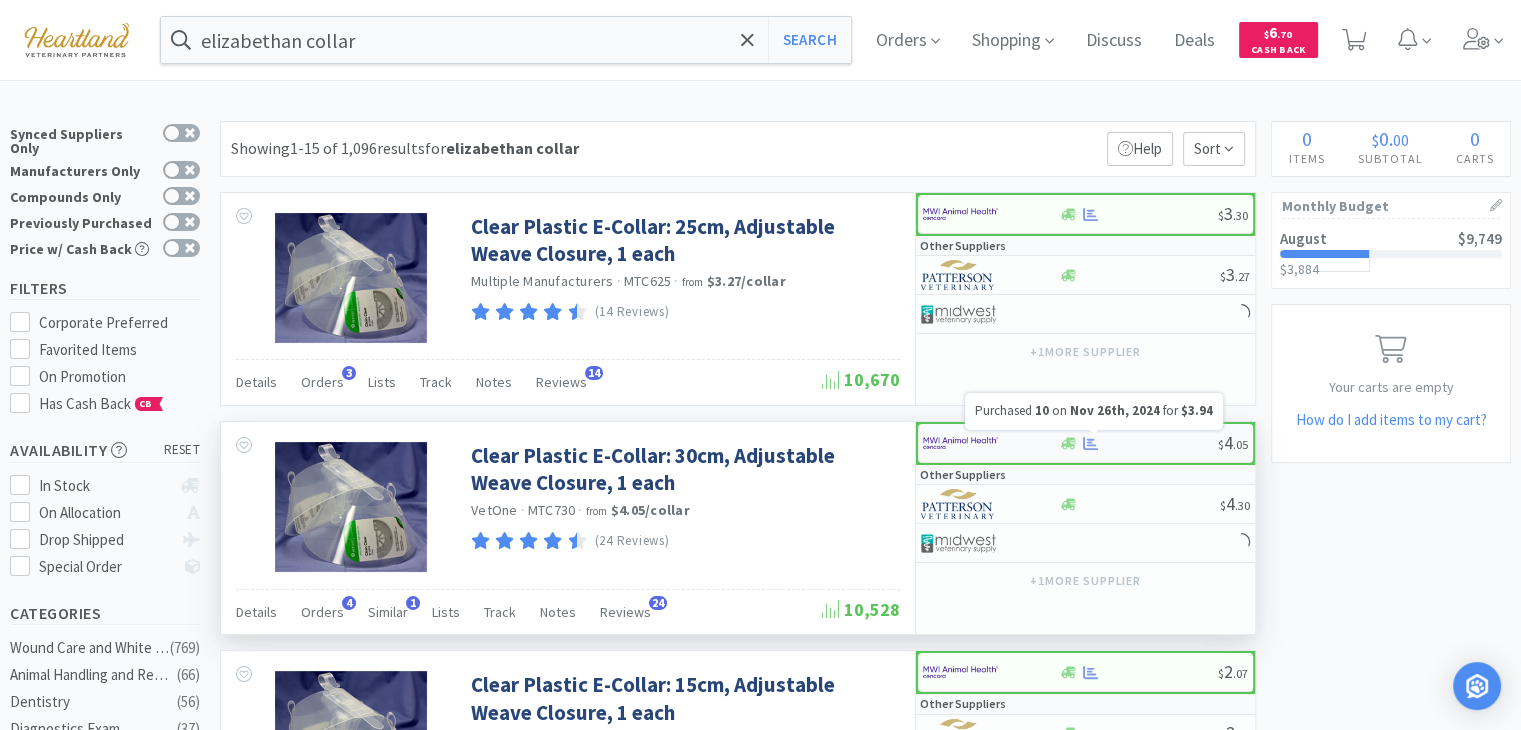 click 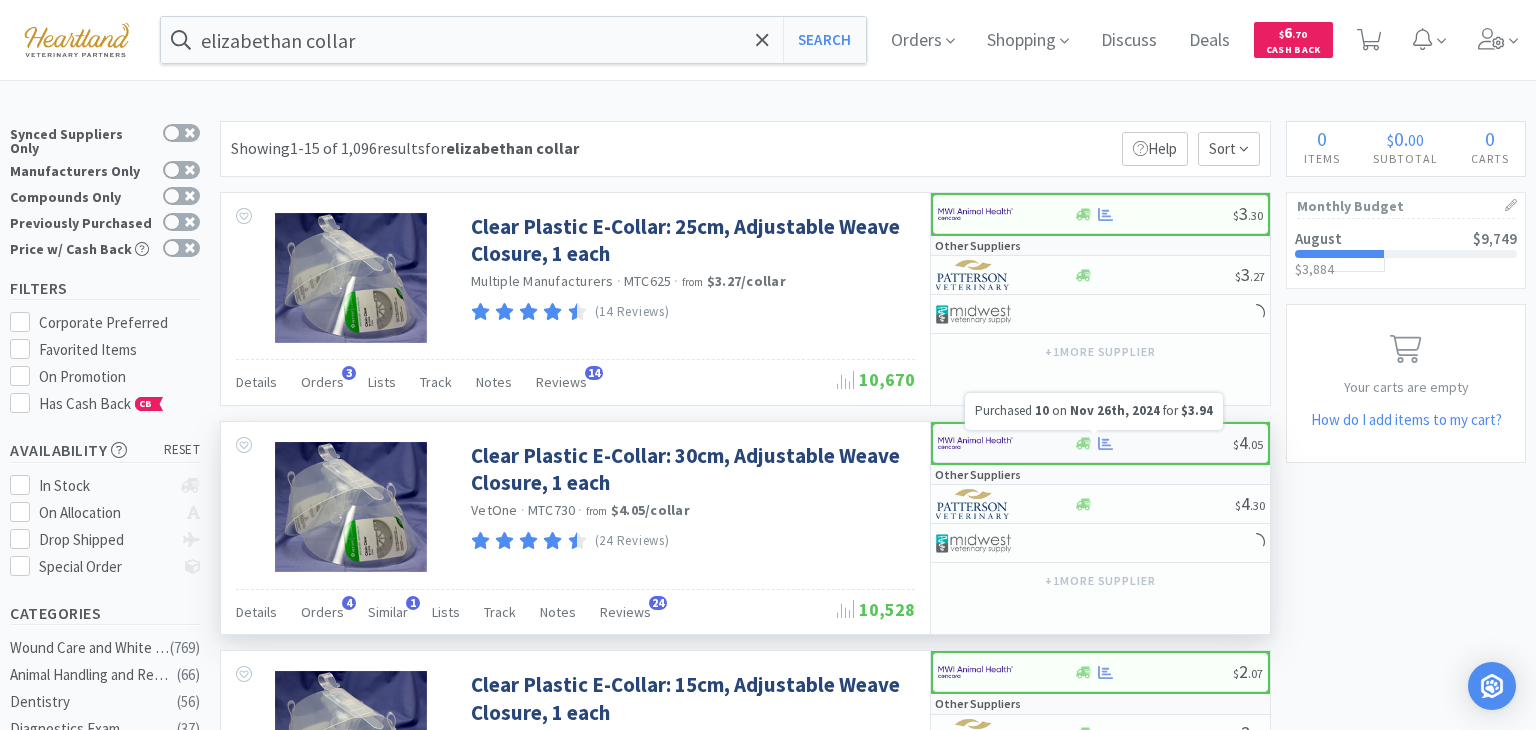 select on "10" 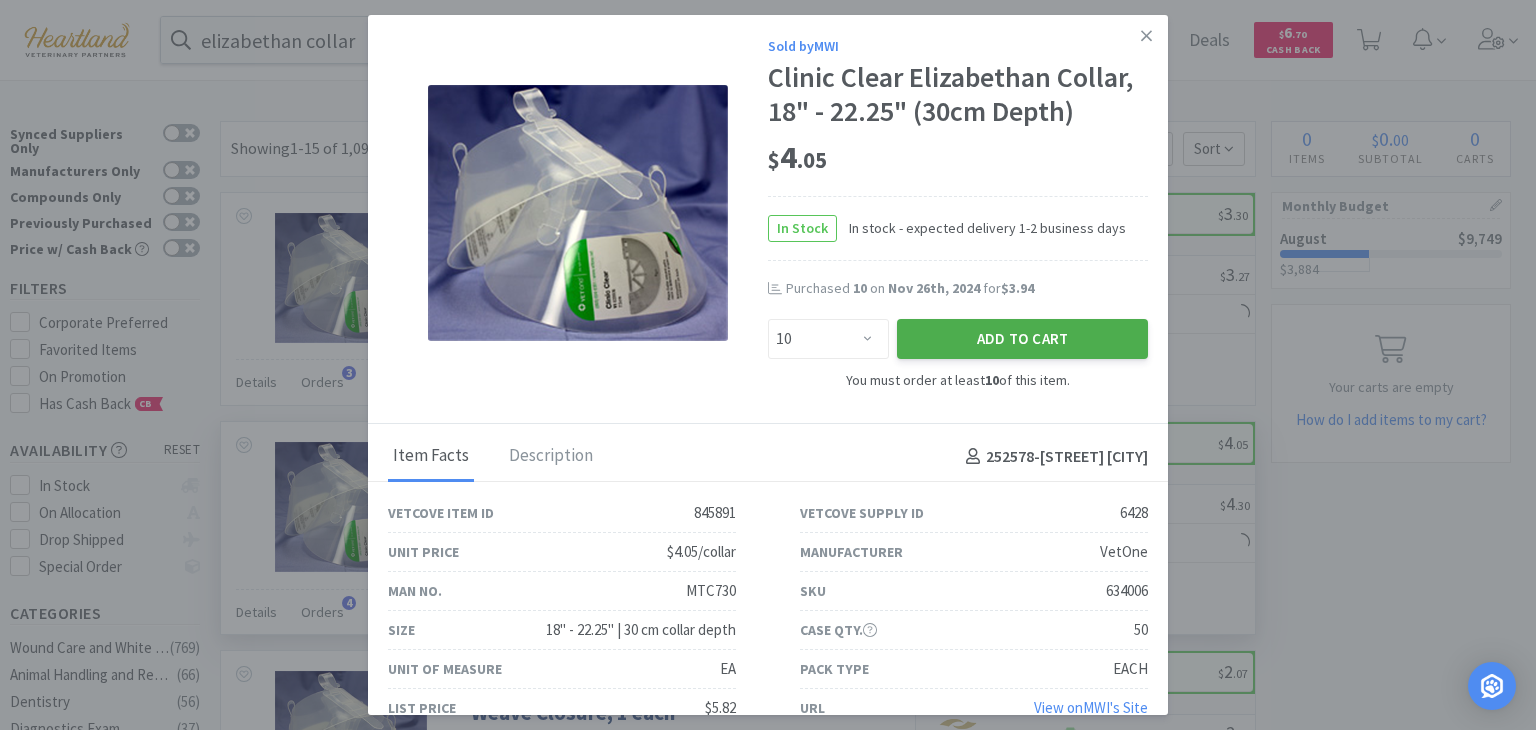 click on "Add to Cart" at bounding box center (1022, 339) 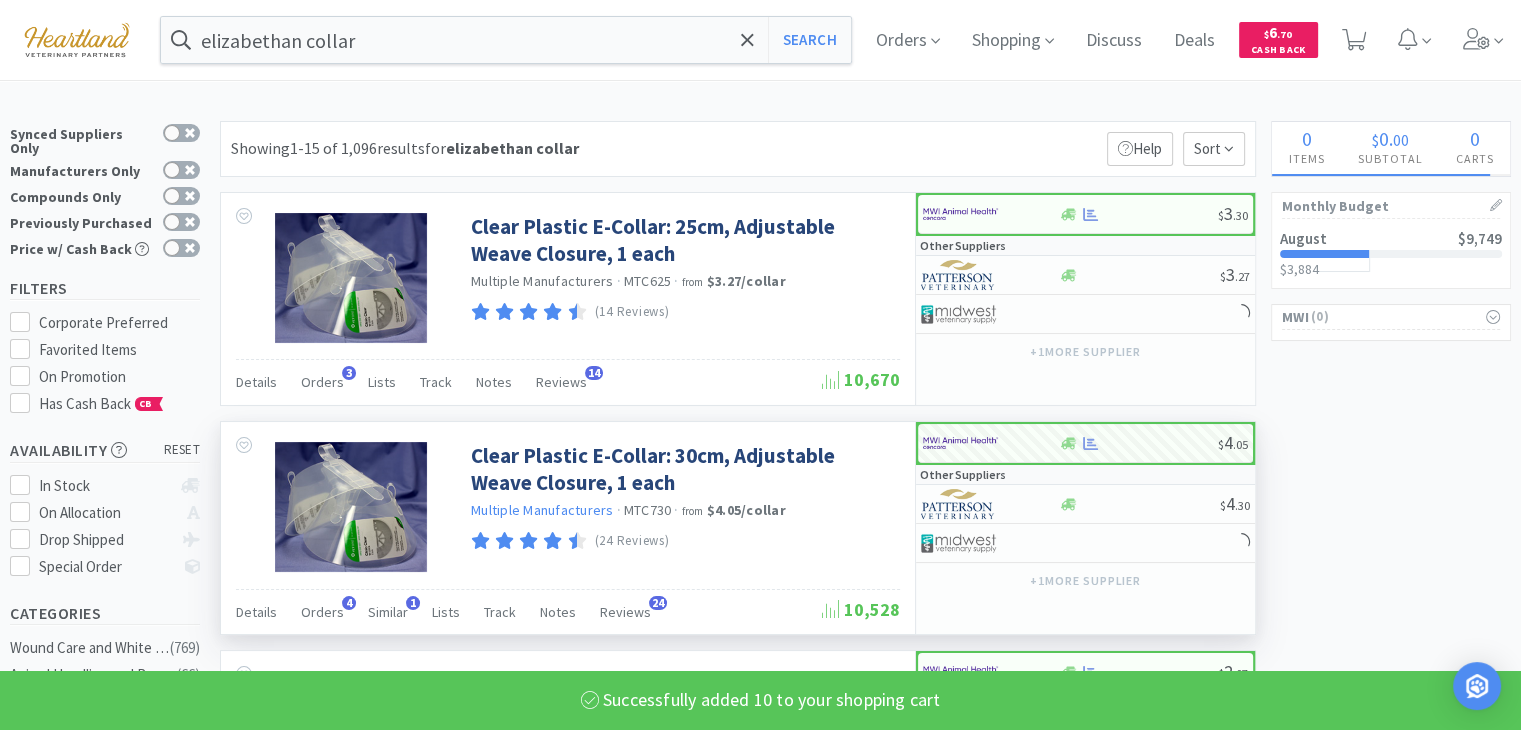 select on "10" 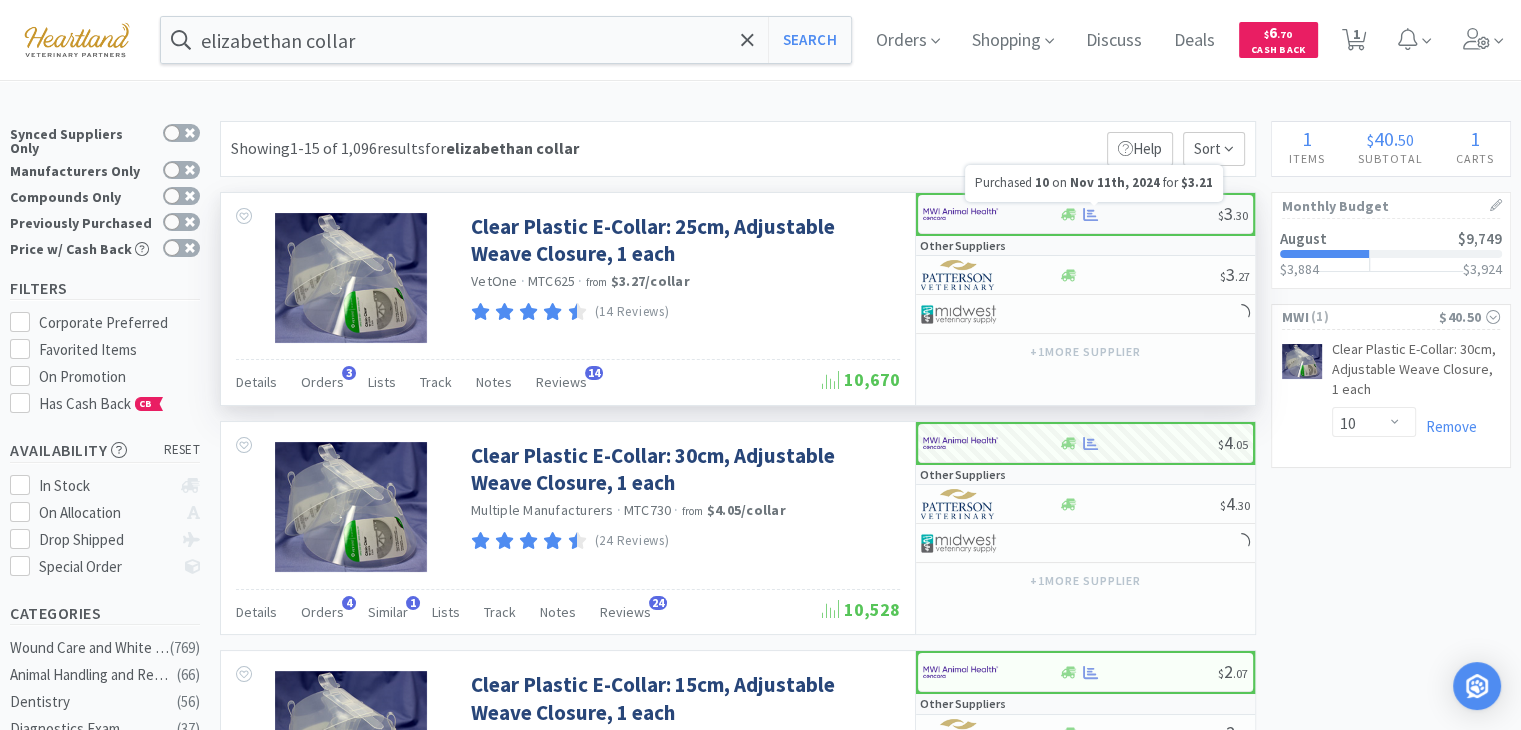 click 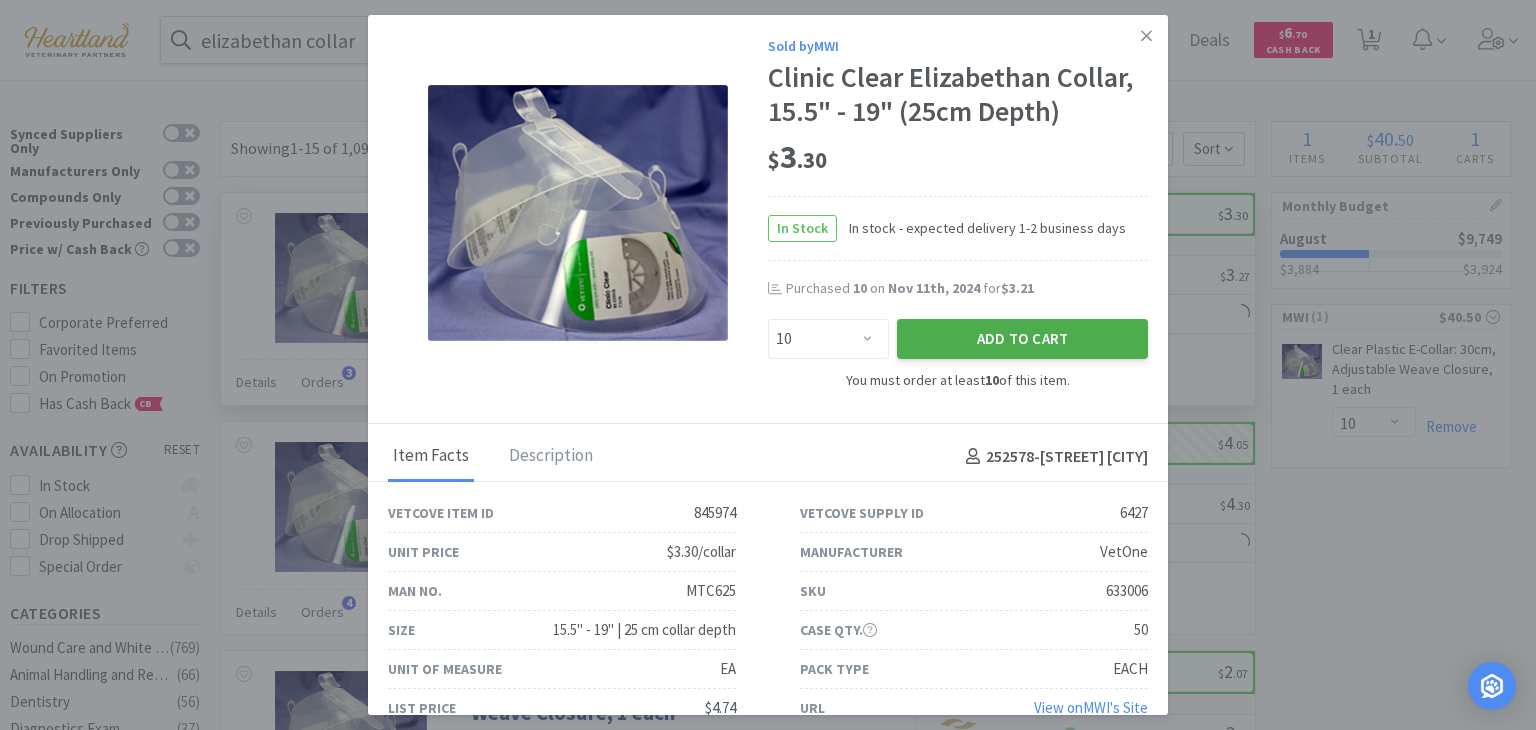 click on "Add to Cart" at bounding box center (1022, 339) 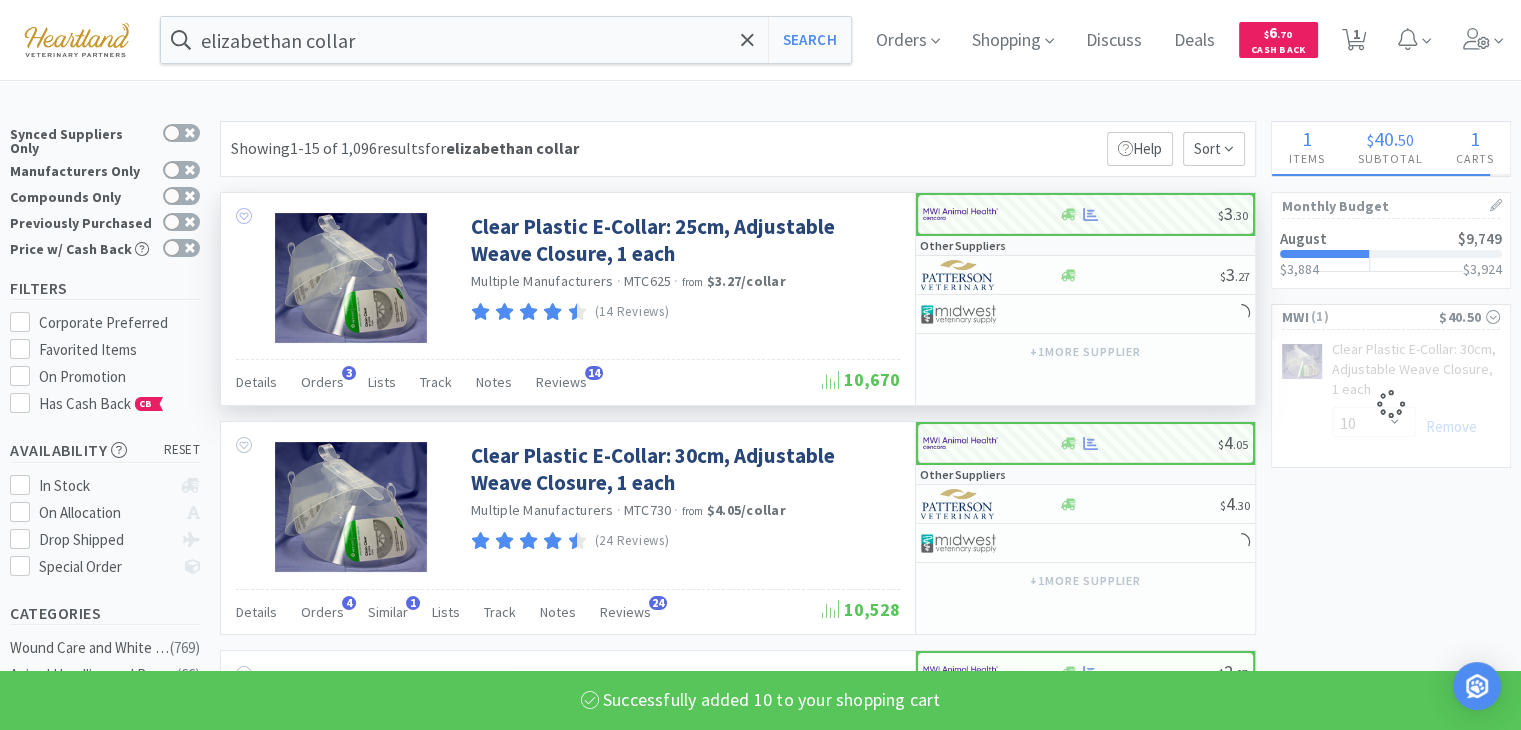 select on "10" 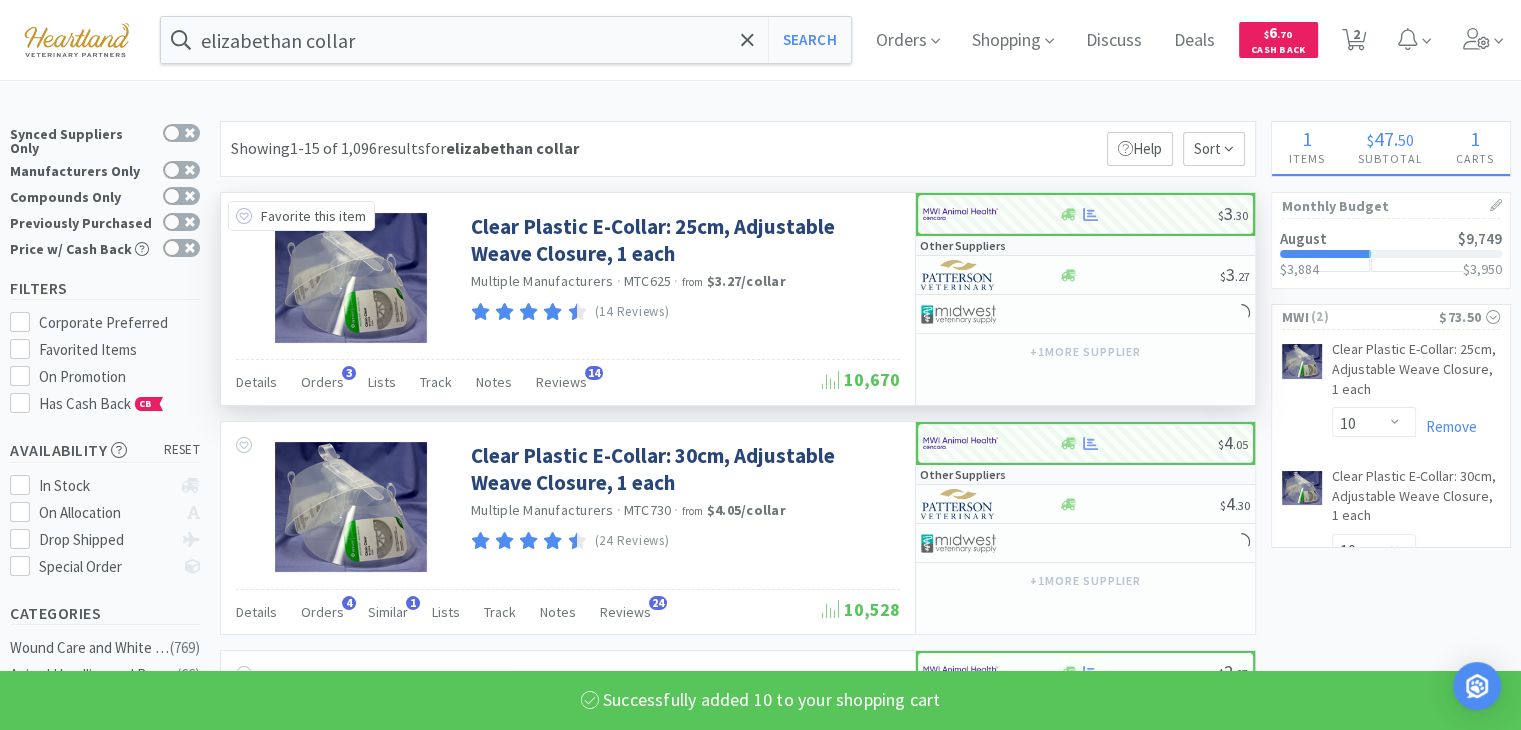 click 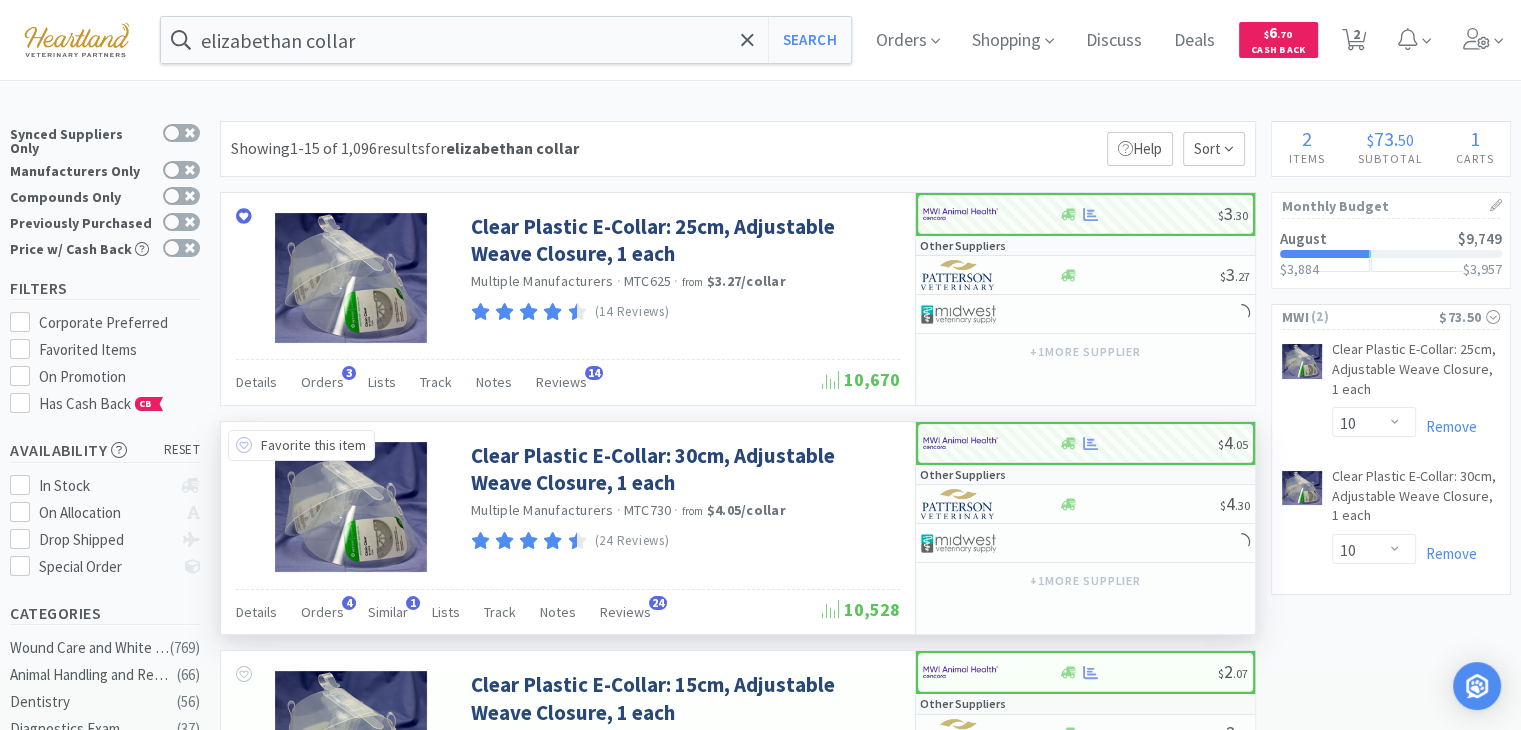 click 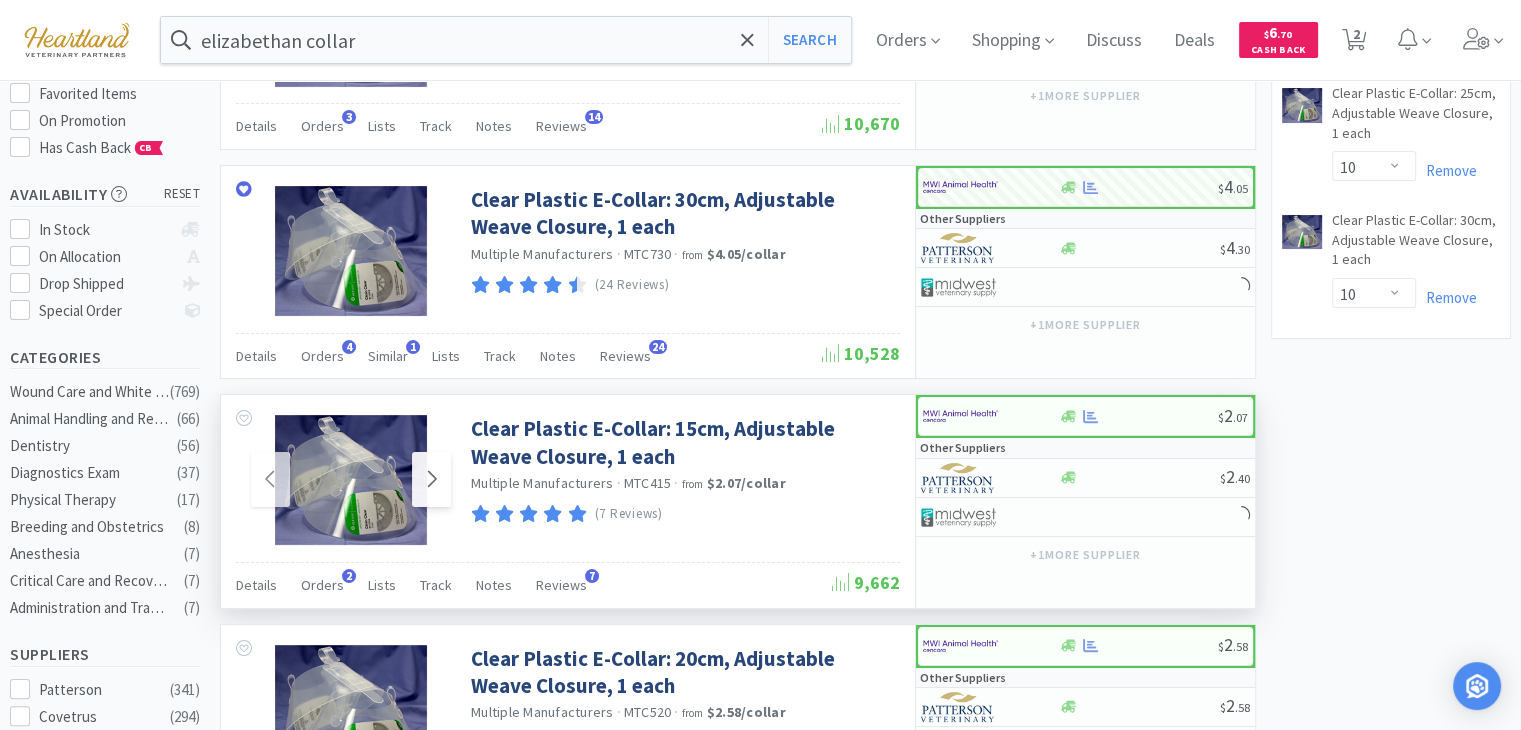 scroll, scrollTop: 300, scrollLeft: 0, axis: vertical 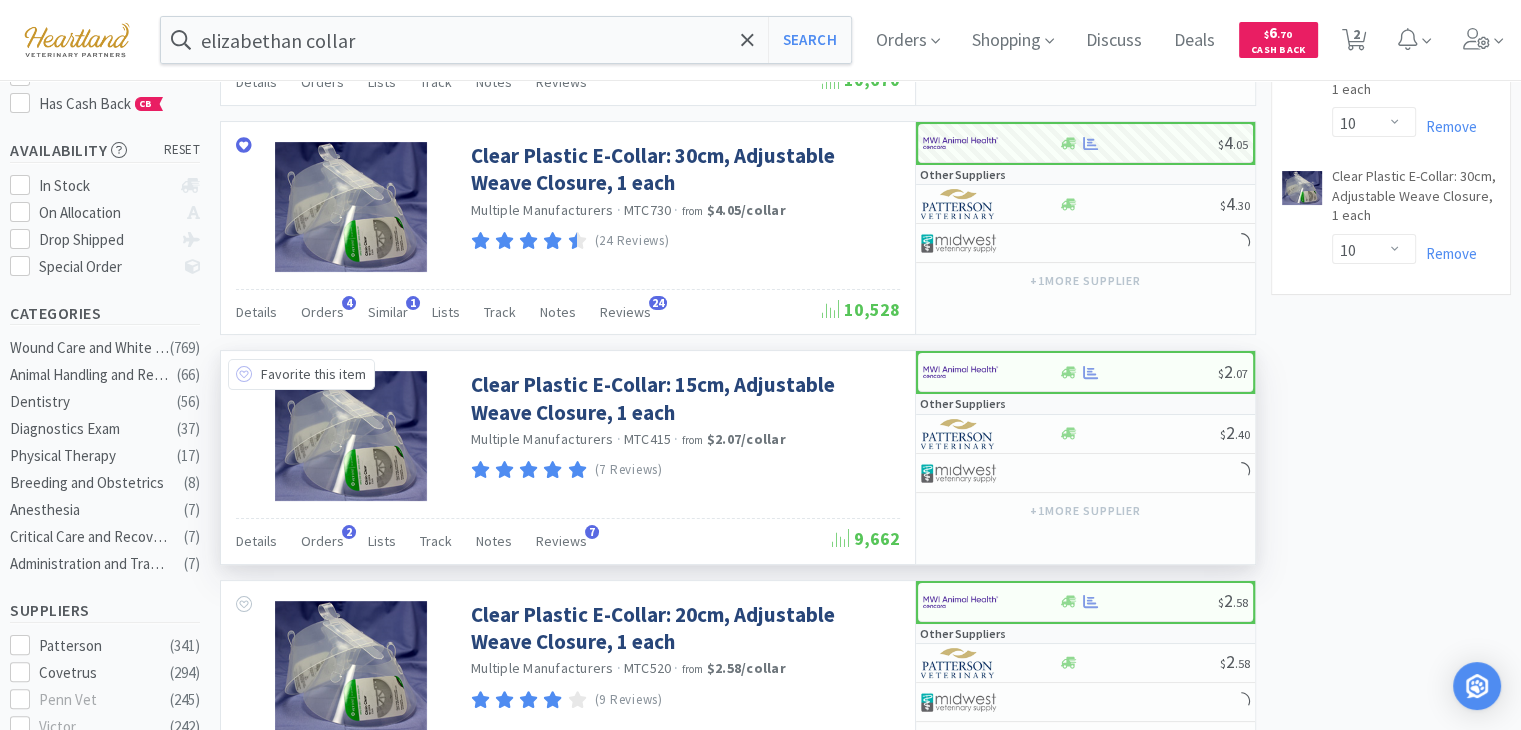 click 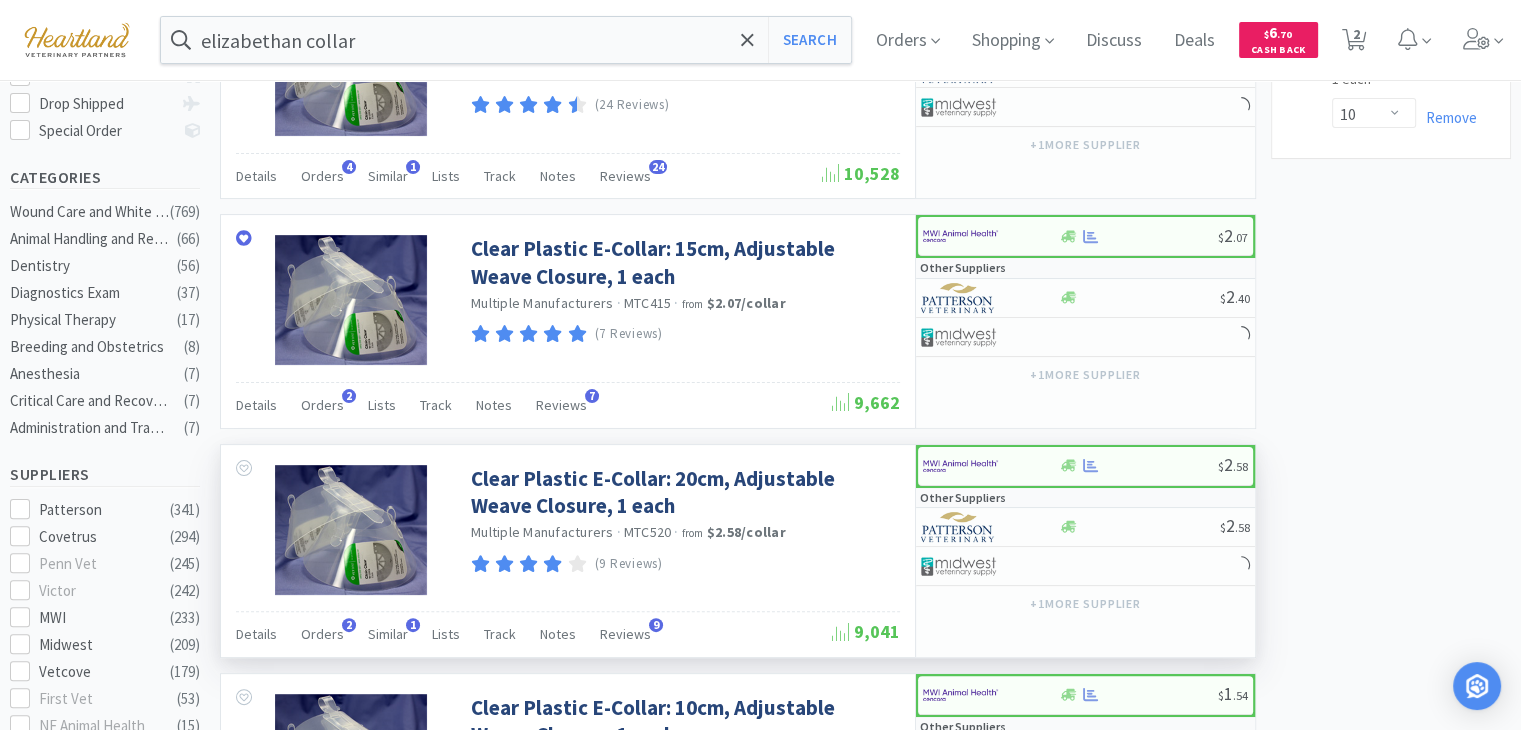 scroll, scrollTop: 500, scrollLeft: 0, axis: vertical 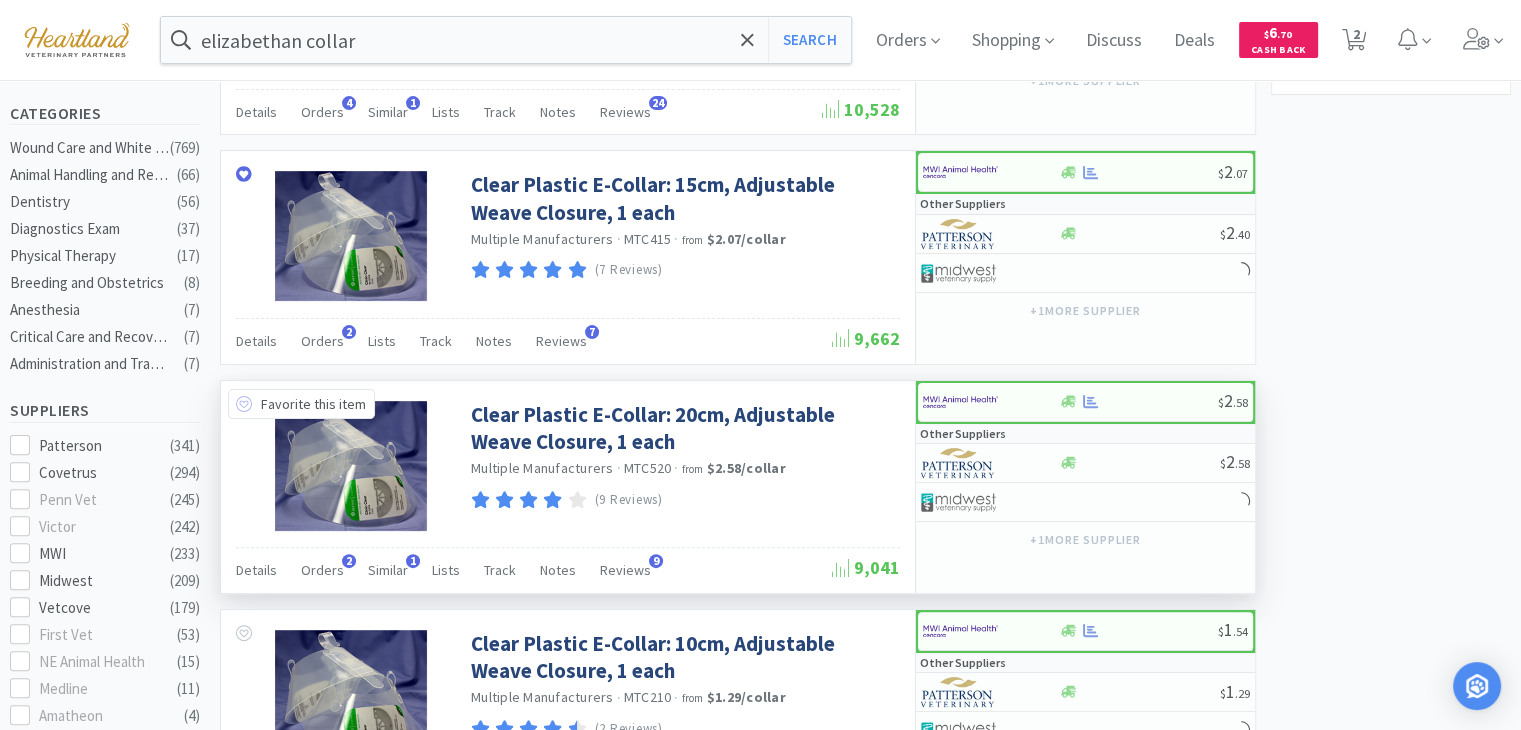 click 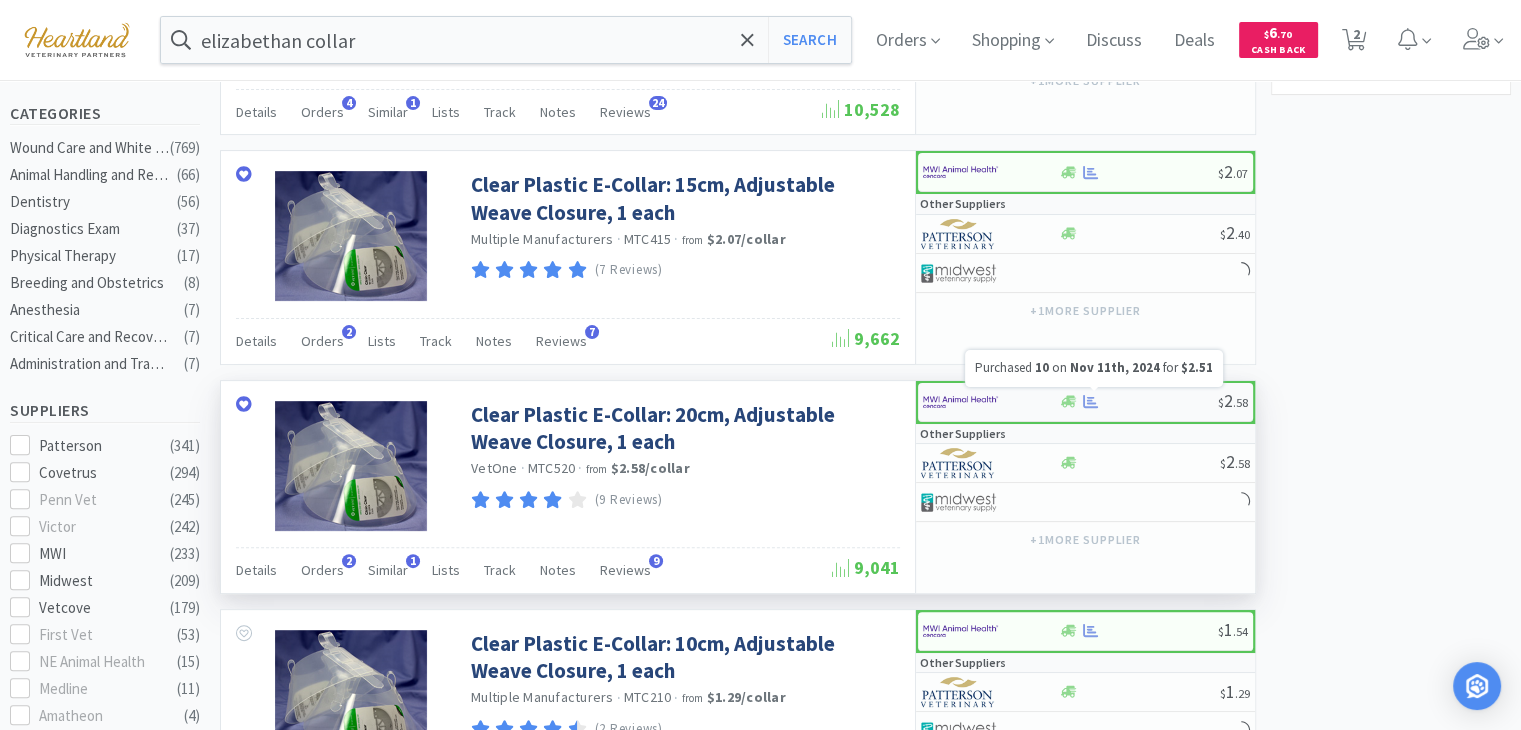 click 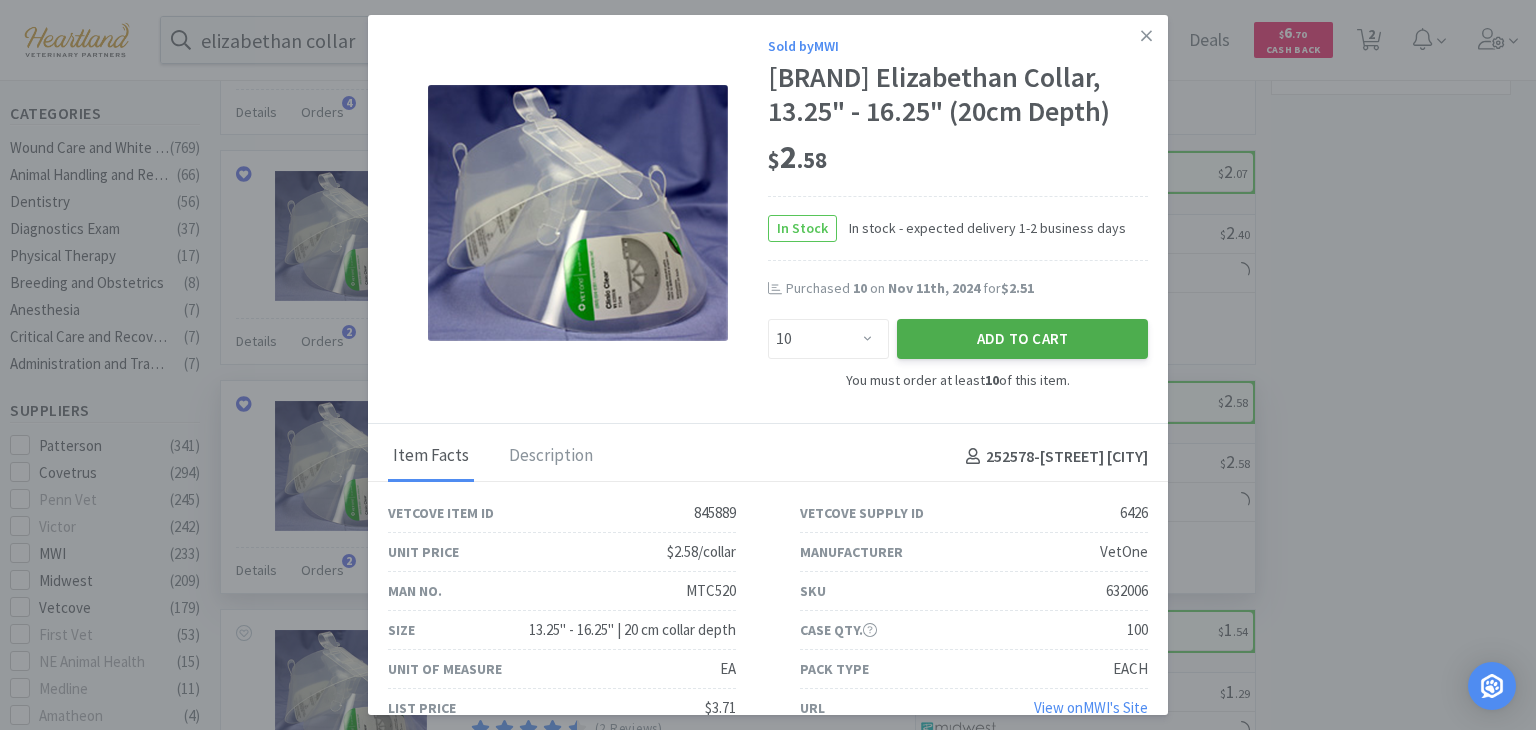 click on "Add to Cart" at bounding box center (1022, 339) 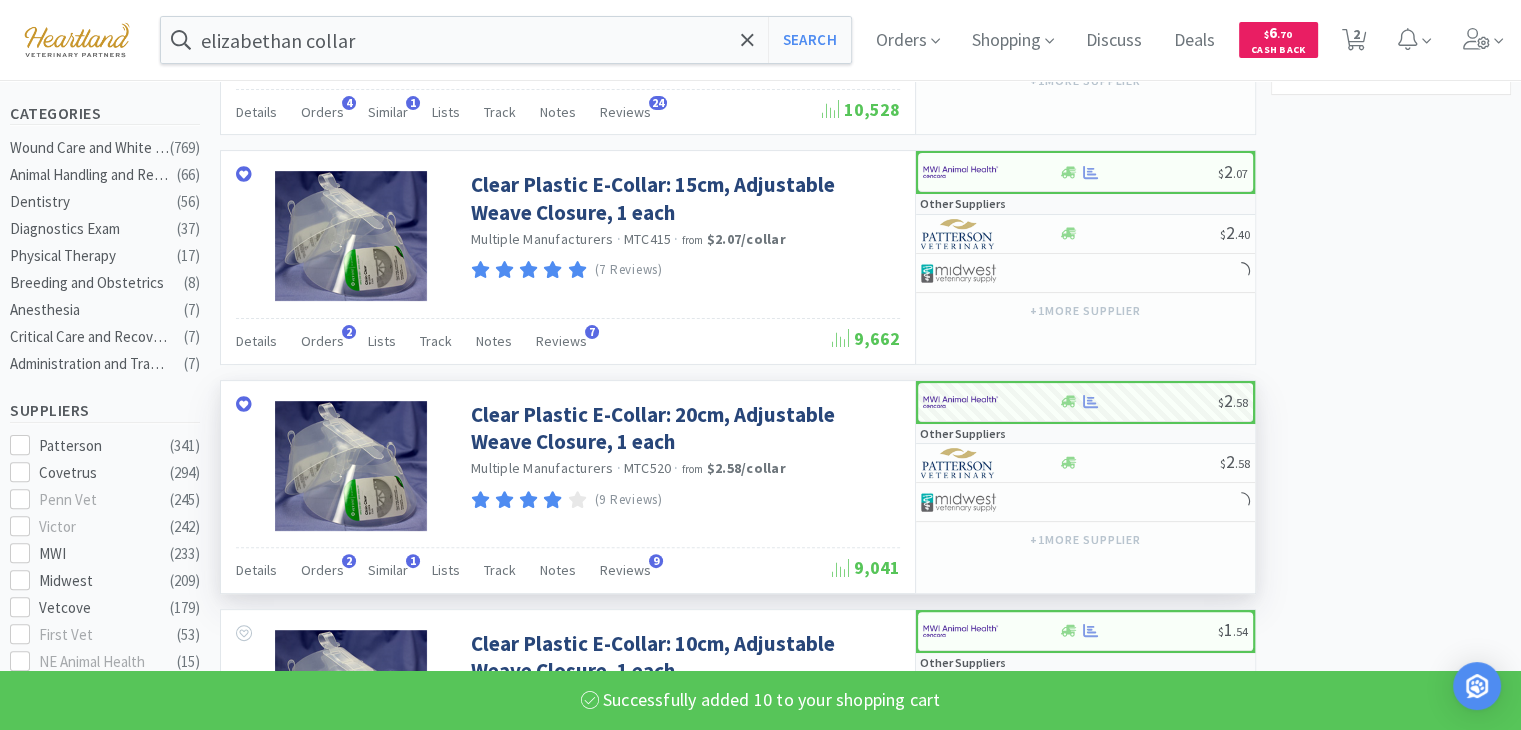 select on "10" 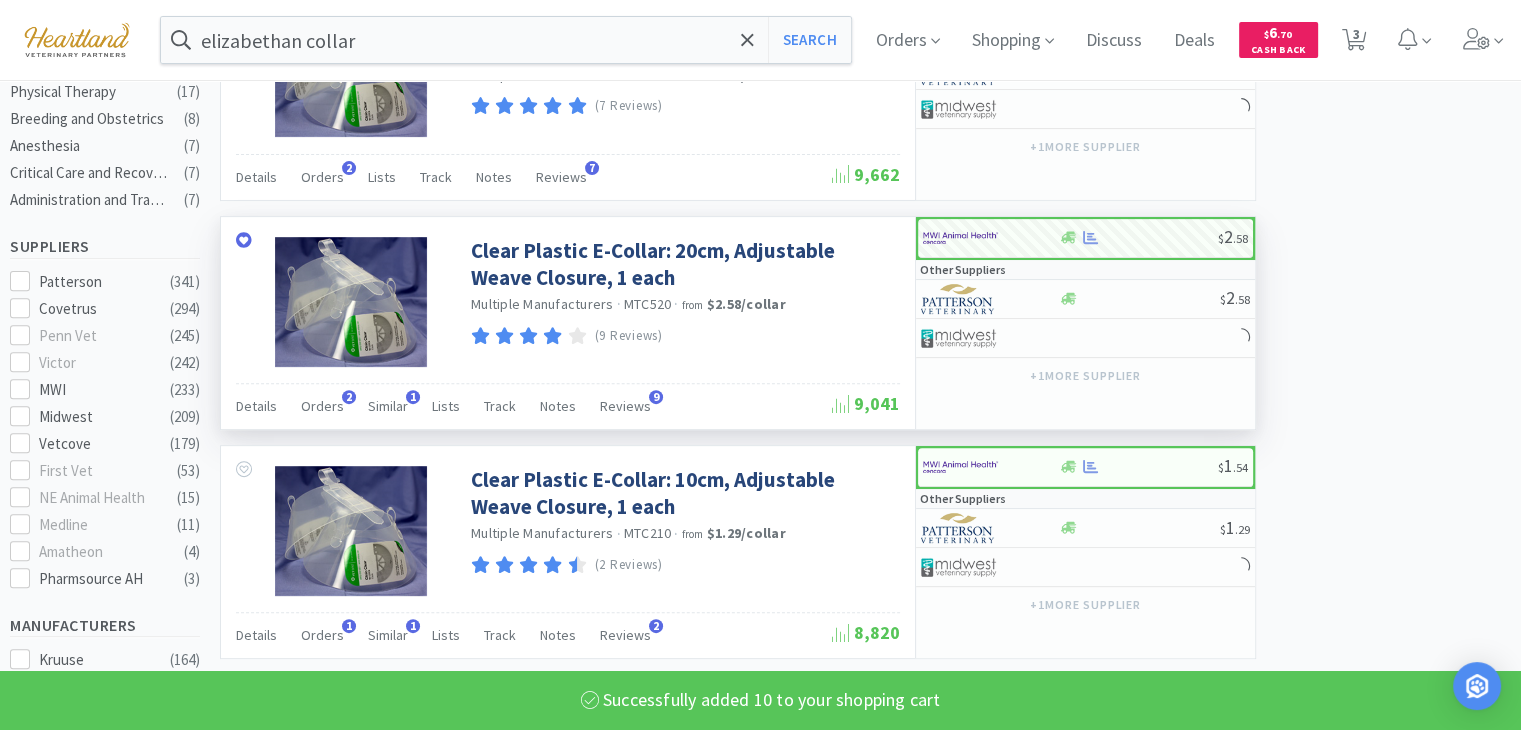 scroll, scrollTop: 700, scrollLeft: 0, axis: vertical 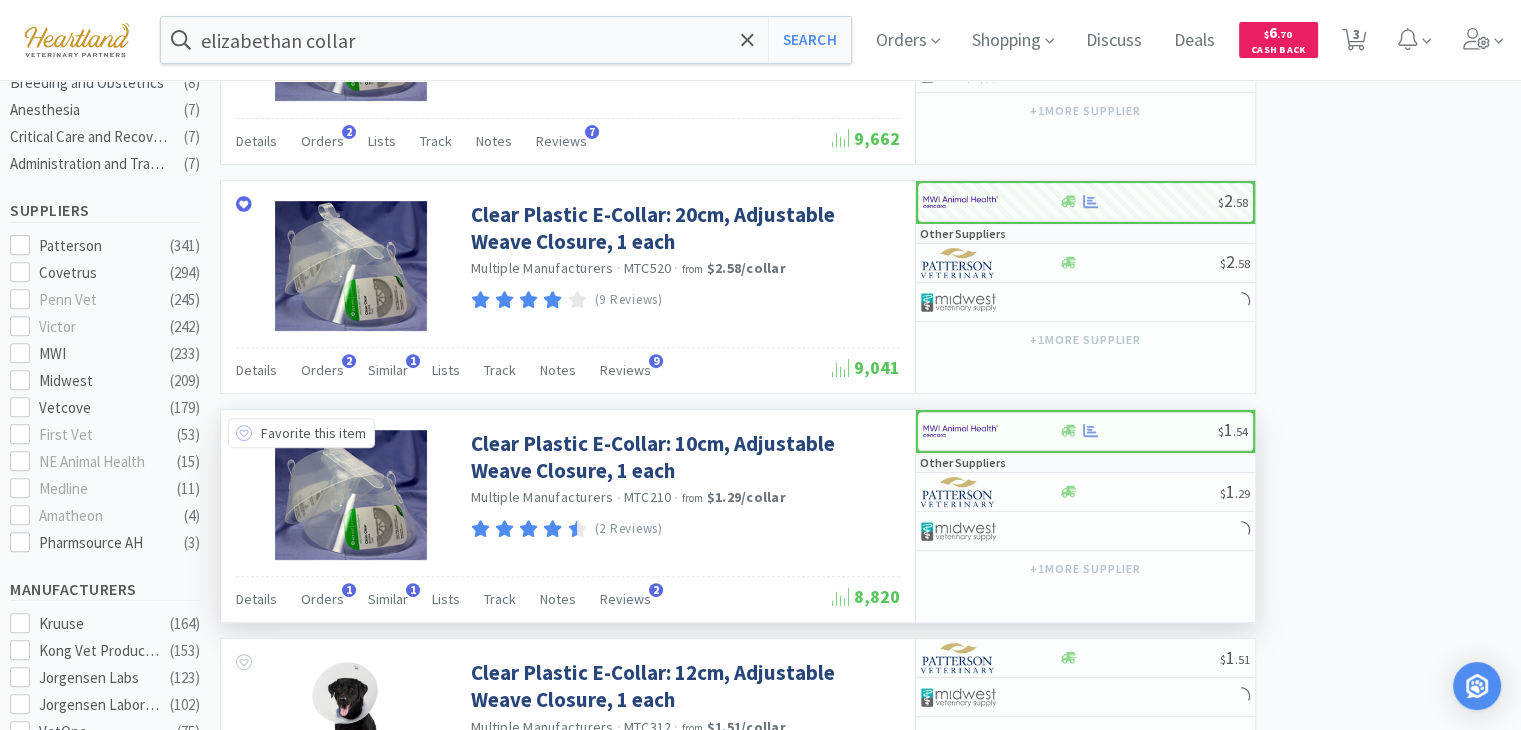 click 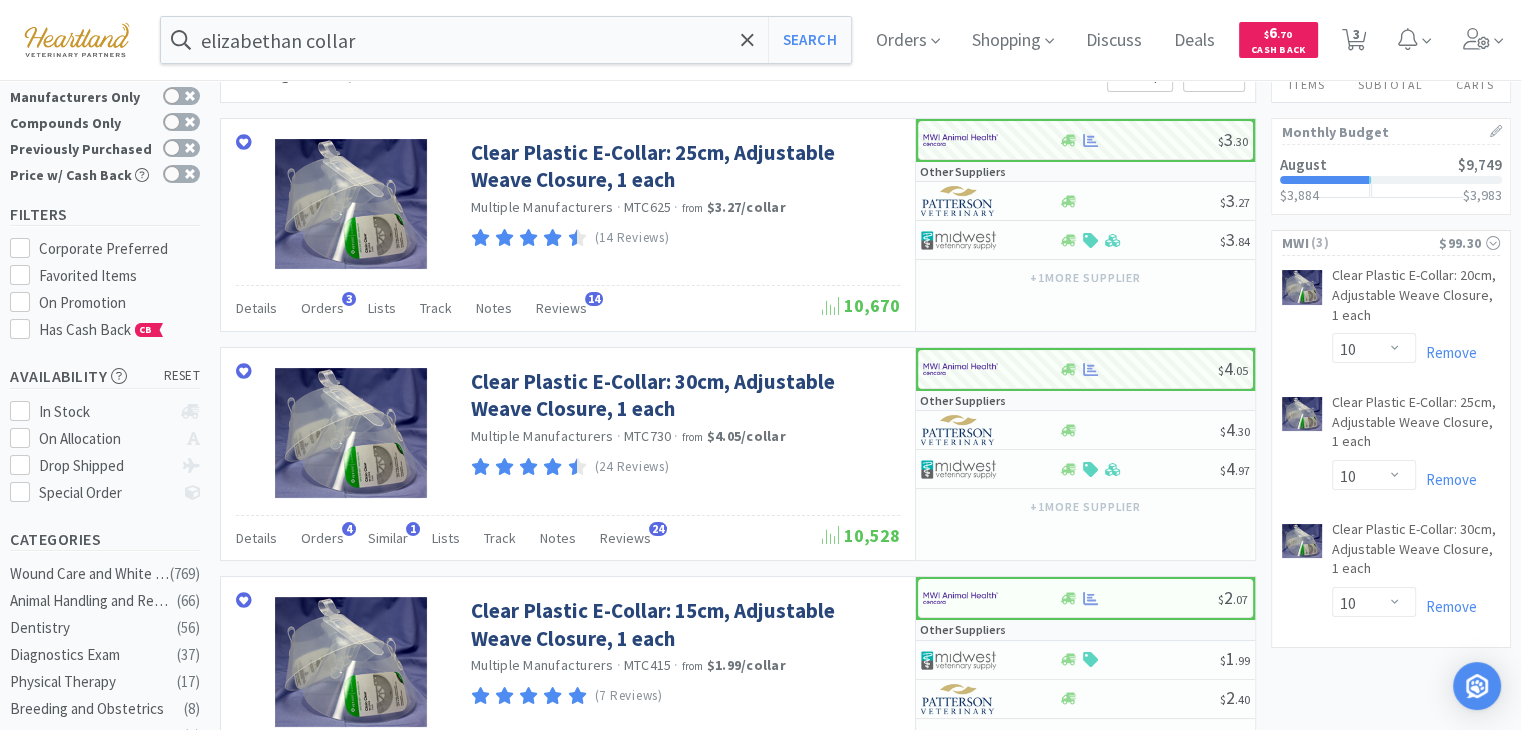 scroll, scrollTop: 0, scrollLeft: 0, axis: both 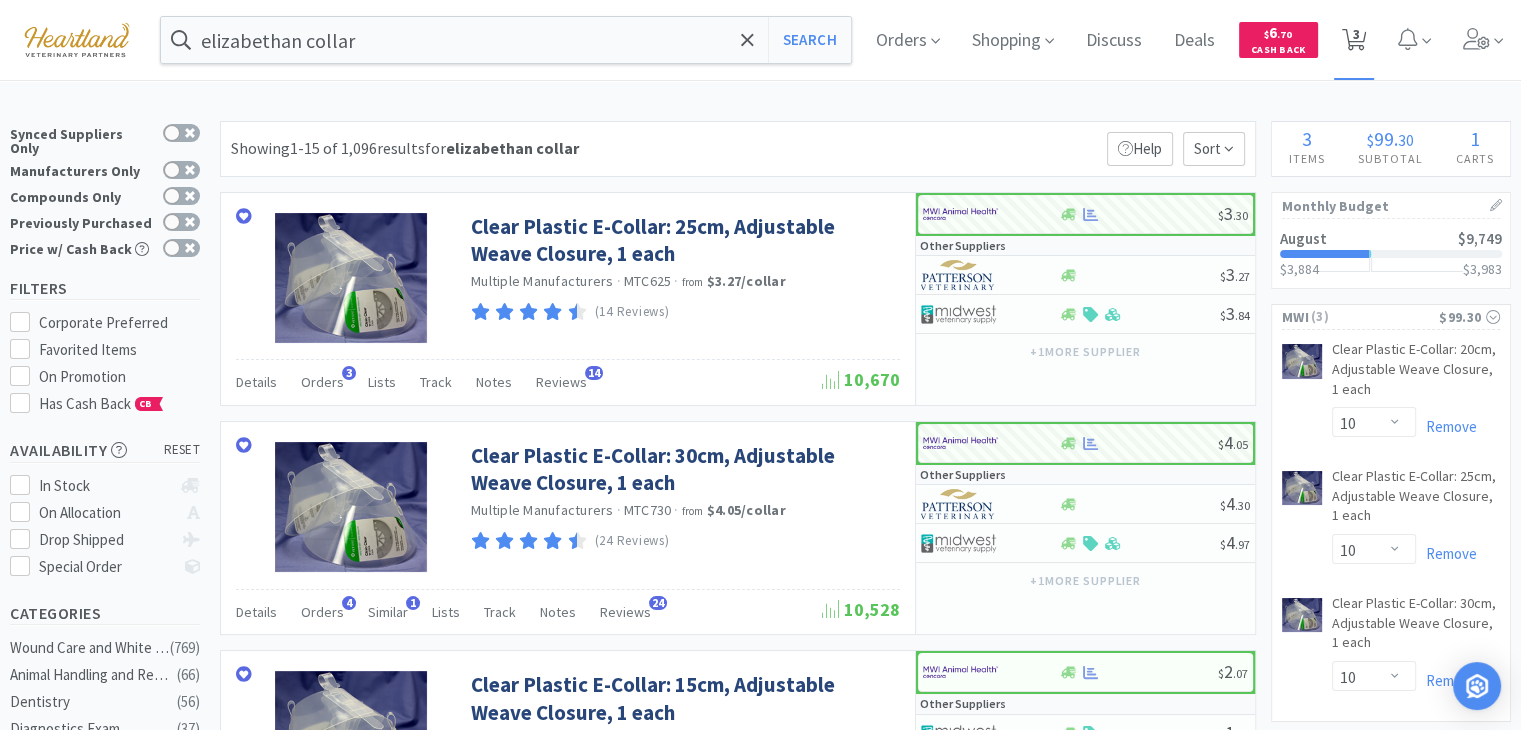 click on "3" at bounding box center [1356, 34] 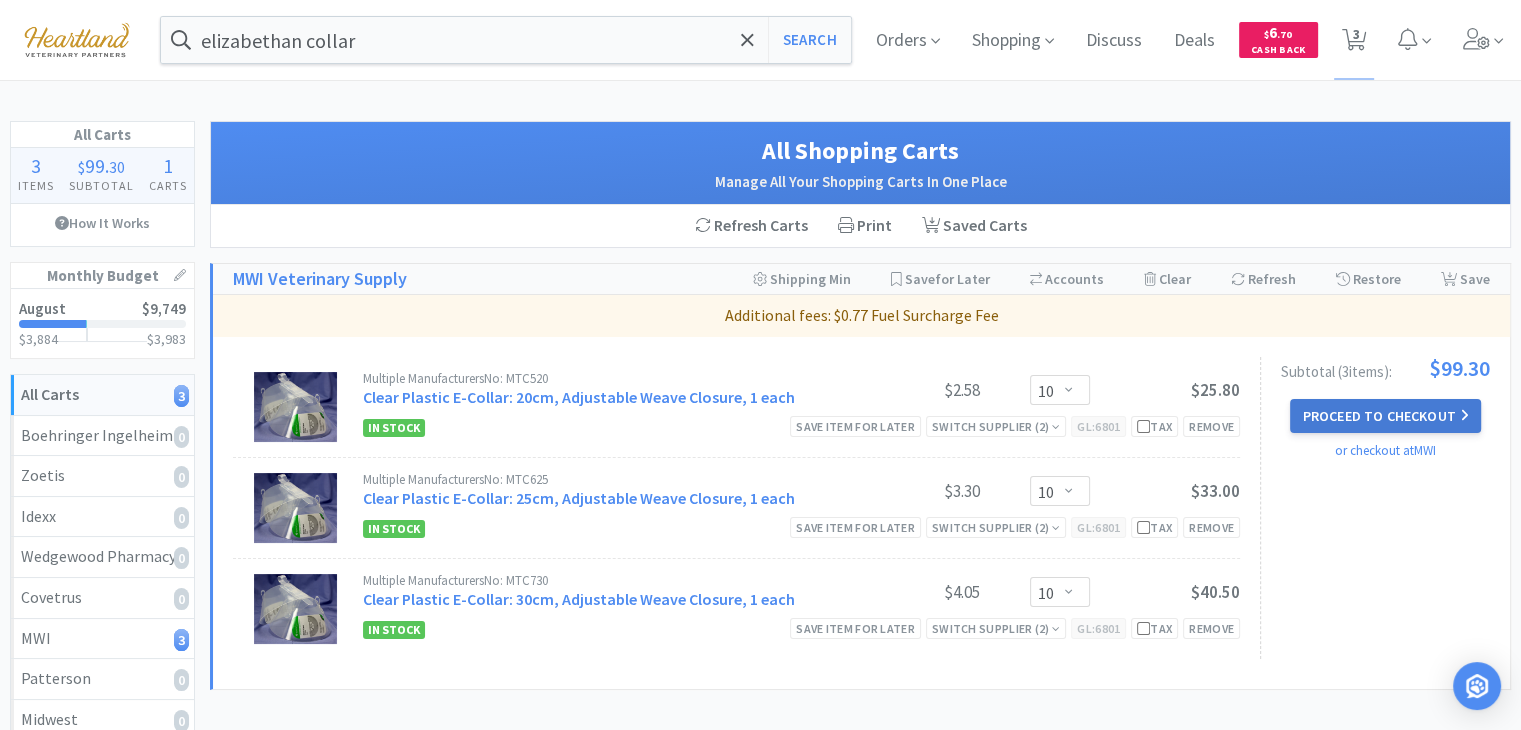 click on "Proceed to Checkout" at bounding box center [1385, 416] 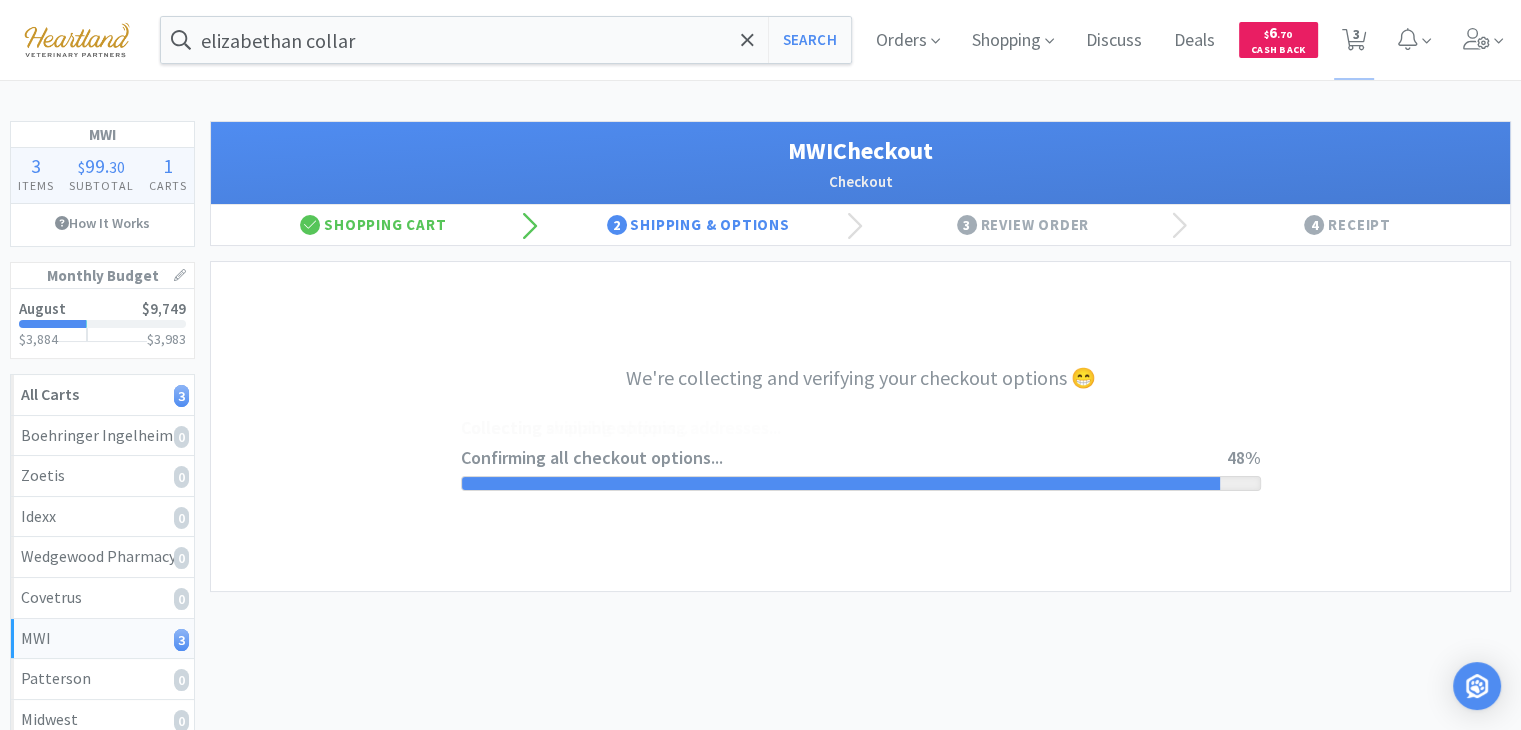 select on "STD_" 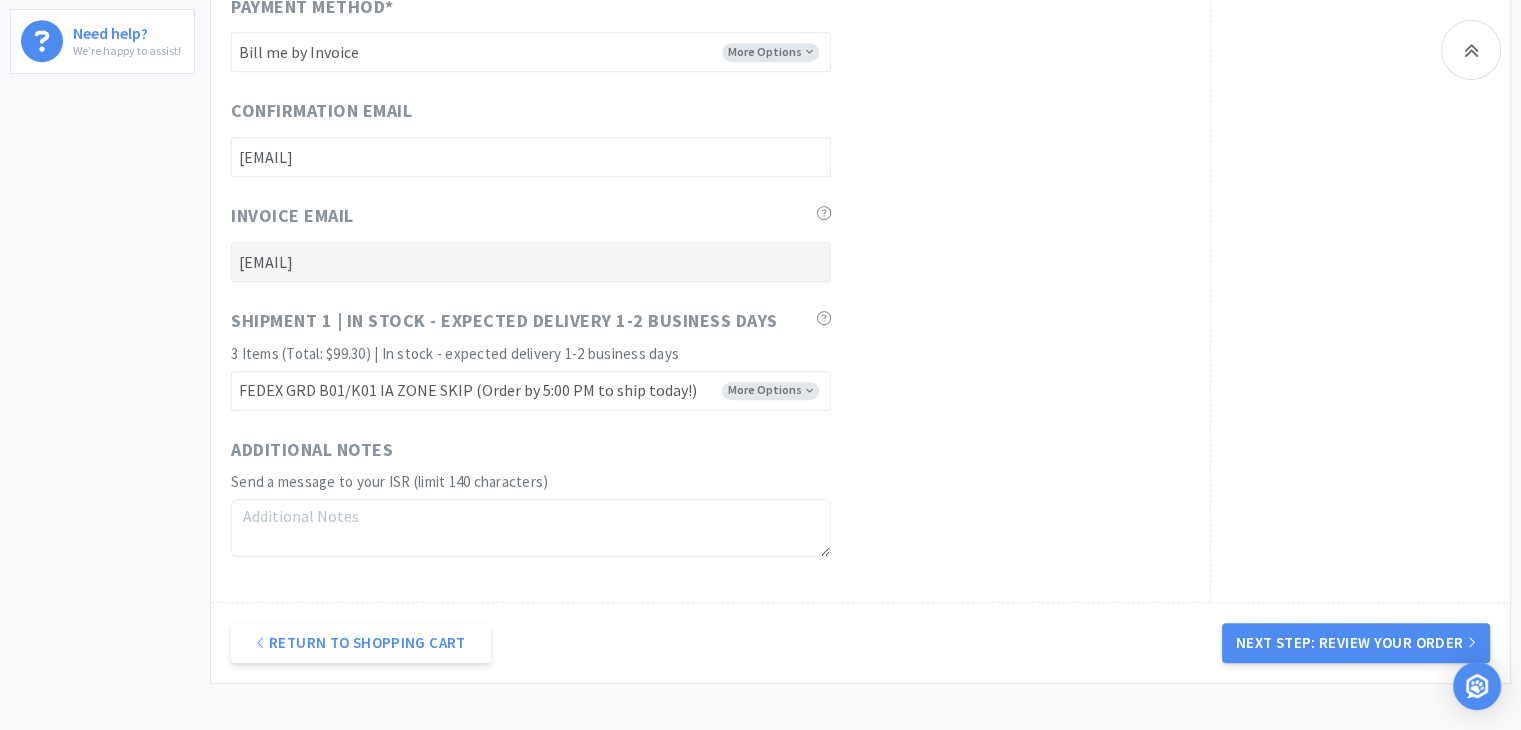 scroll, scrollTop: 1000, scrollLeft: 0, axis: vertical 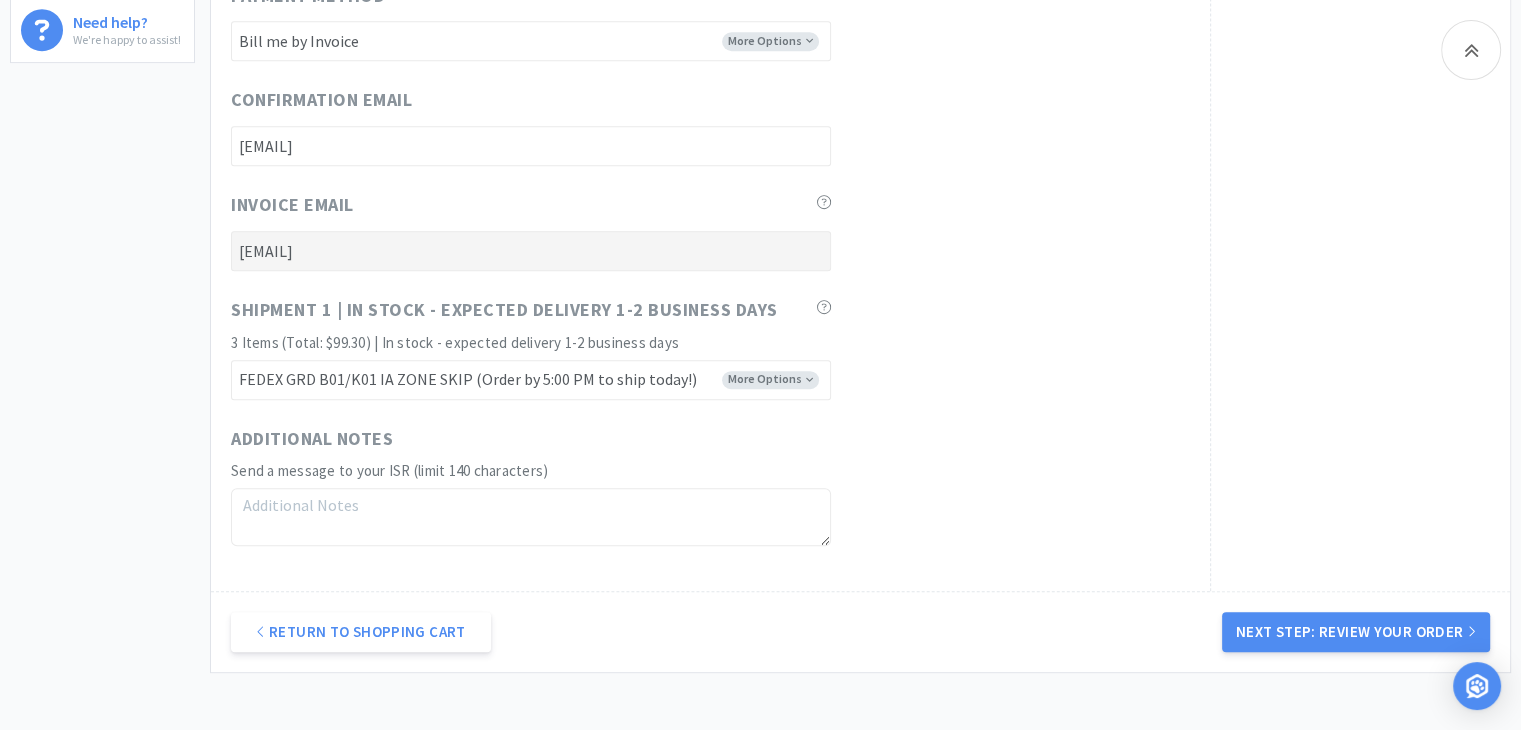 click on "Next Step: Review Your Order" at bounding box center [1356, 632] 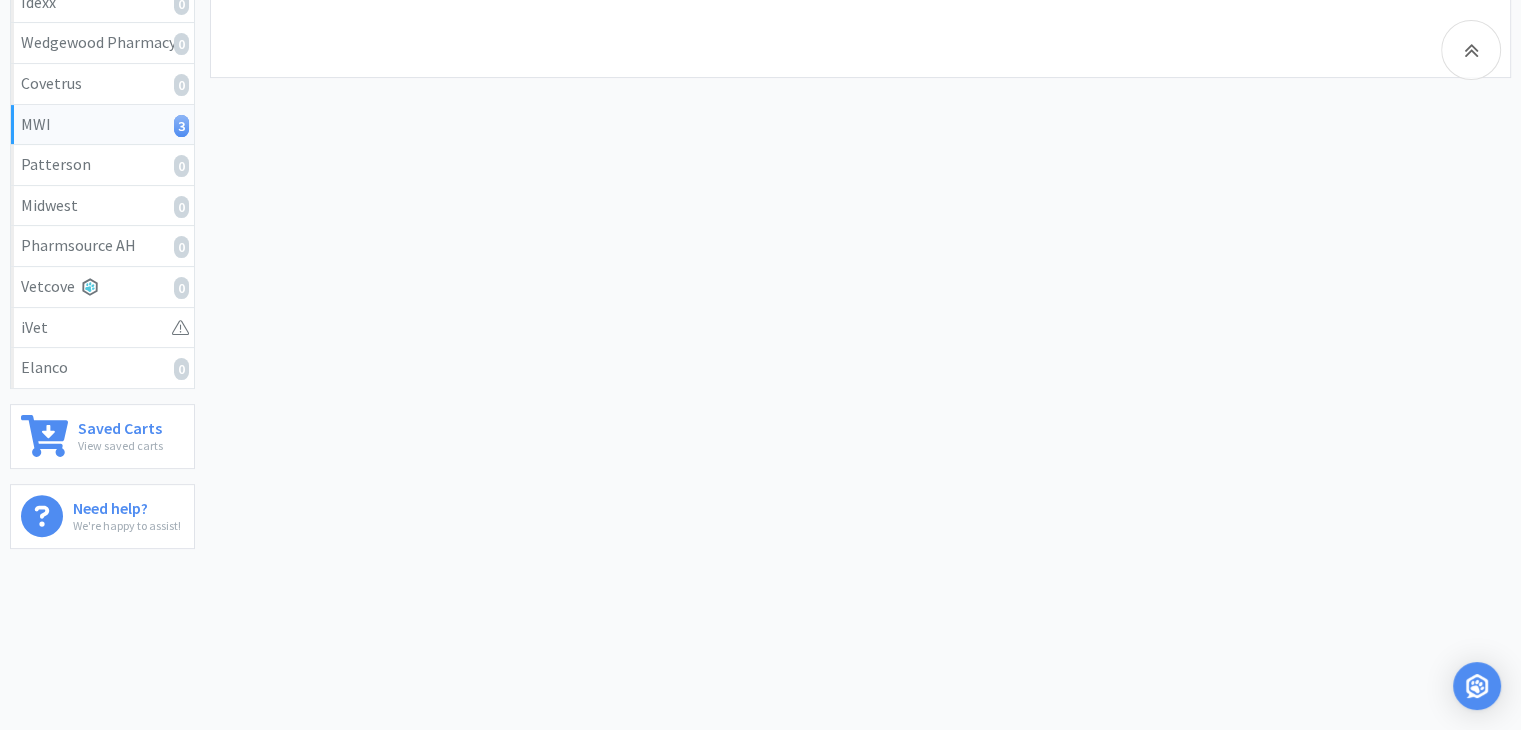 scroll, scrollTop: 0, scrollLeft: 0, axis: both 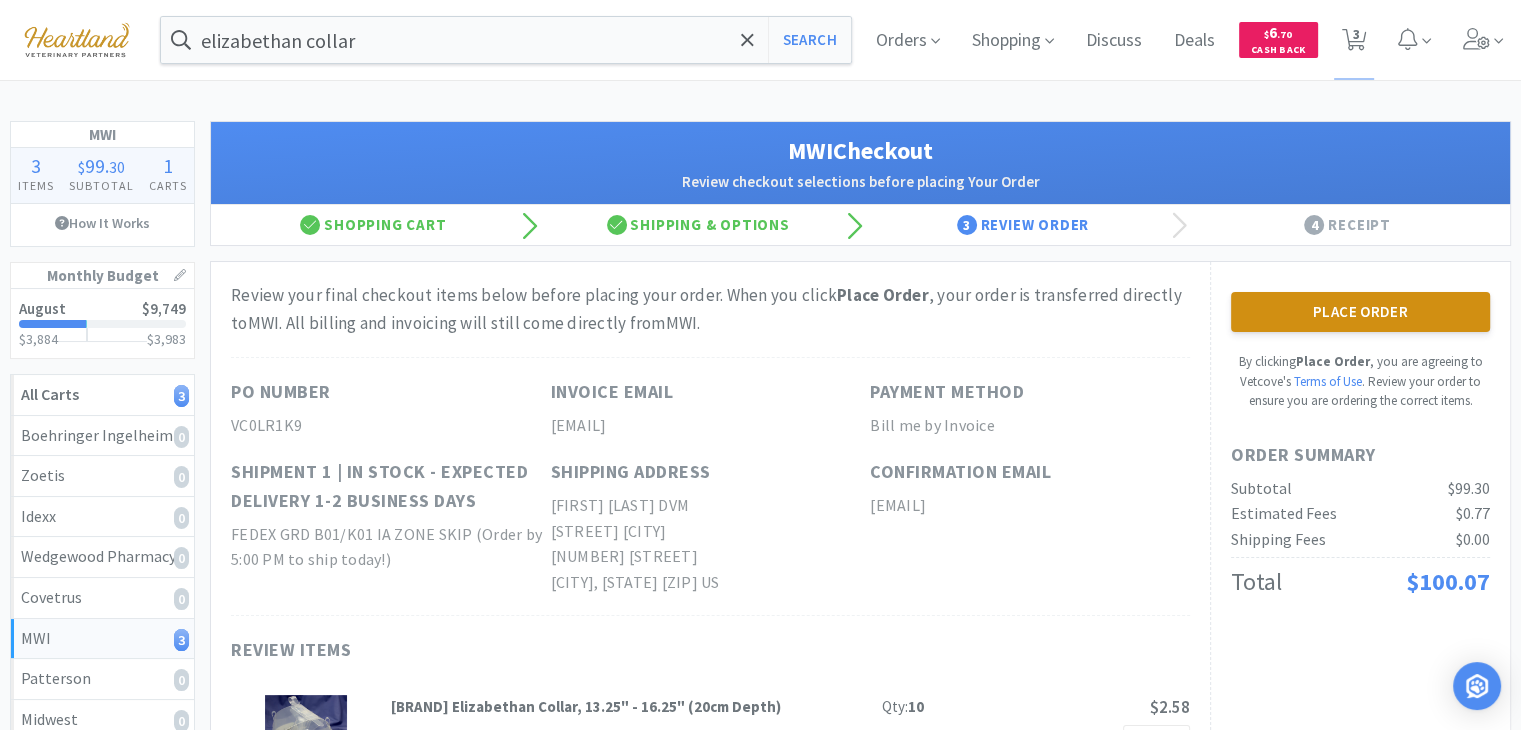 click on "Place Order" at bounding box center [1360, 312] 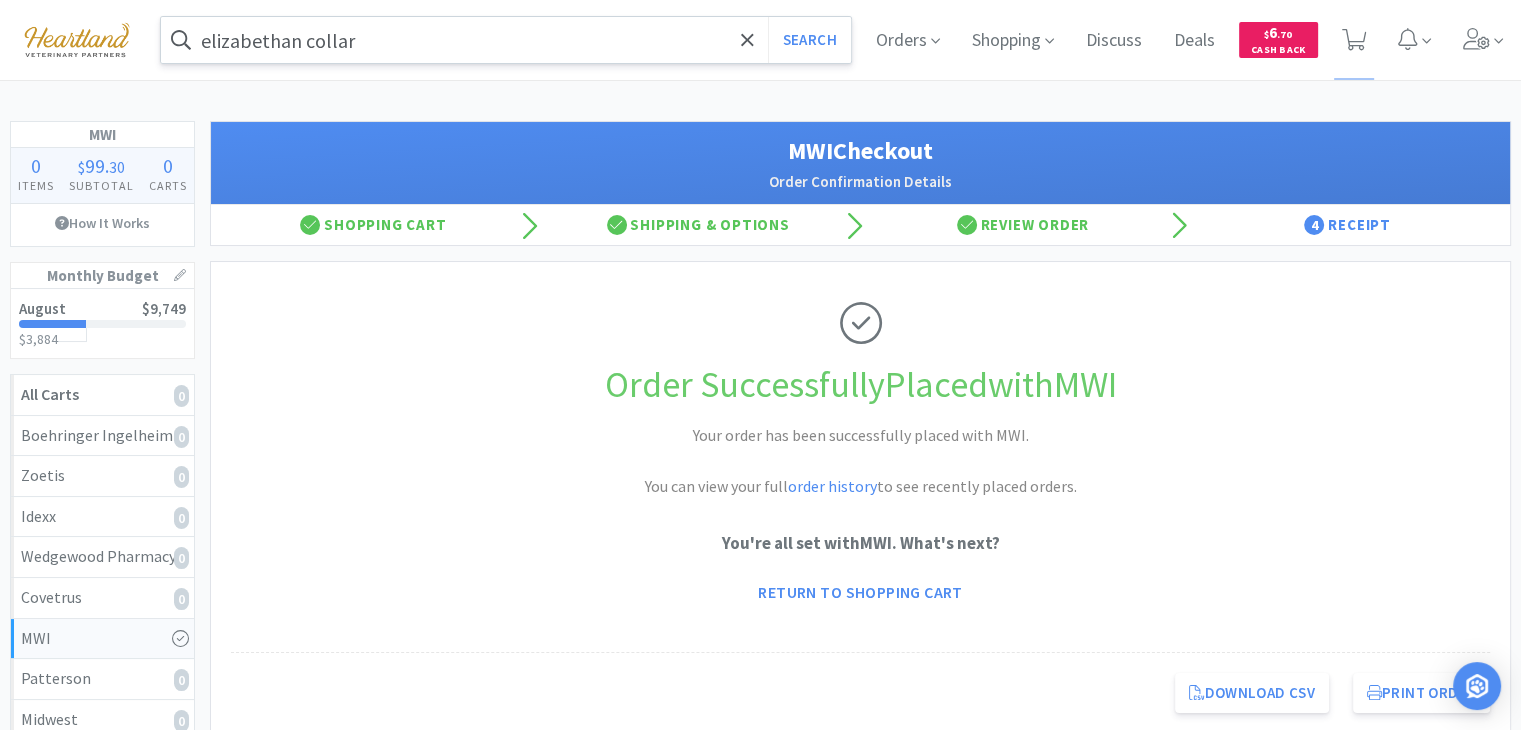 click on "elizabethan collar" at bounding box center (506, 40) 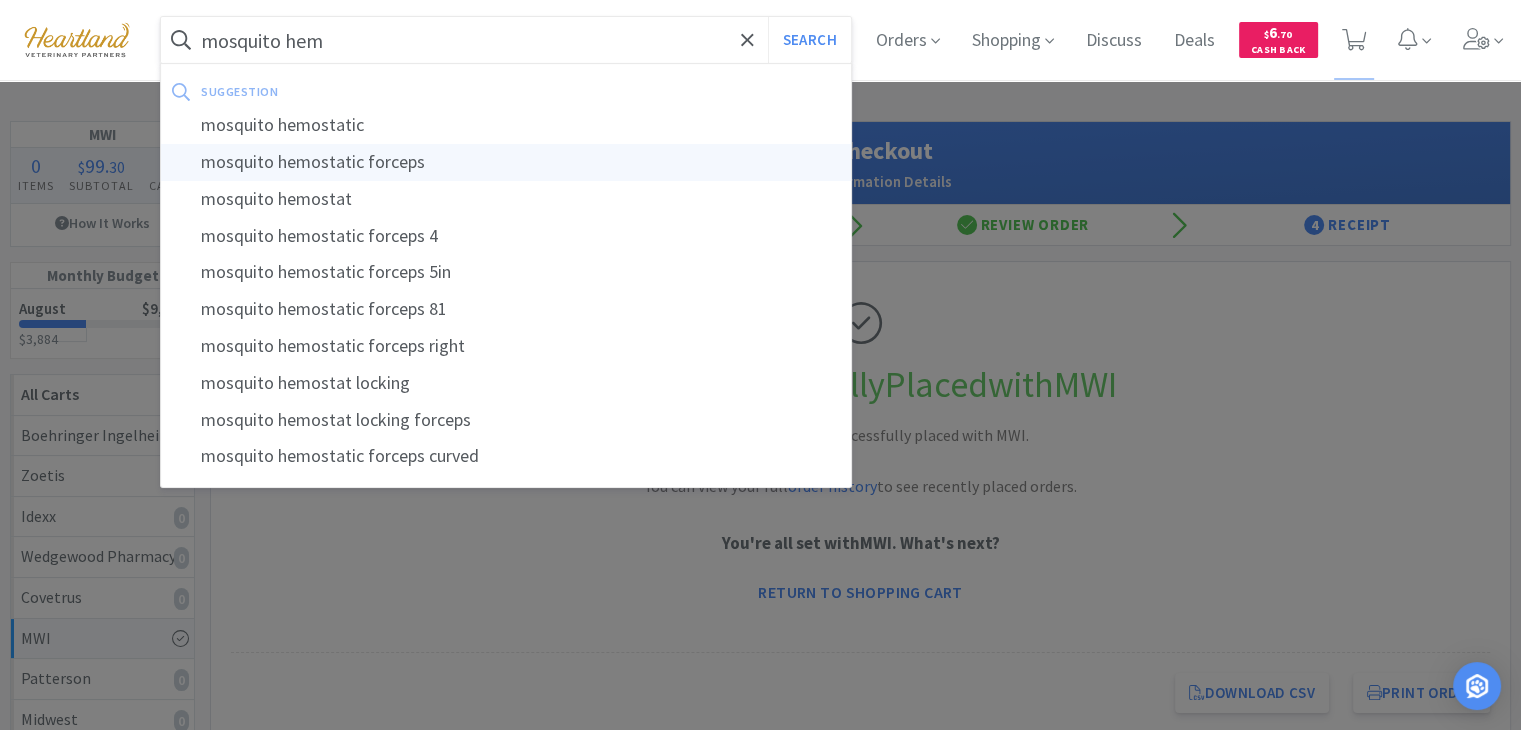 click on "mosquito hemostatic forceps" at bounding box center (506, 162) 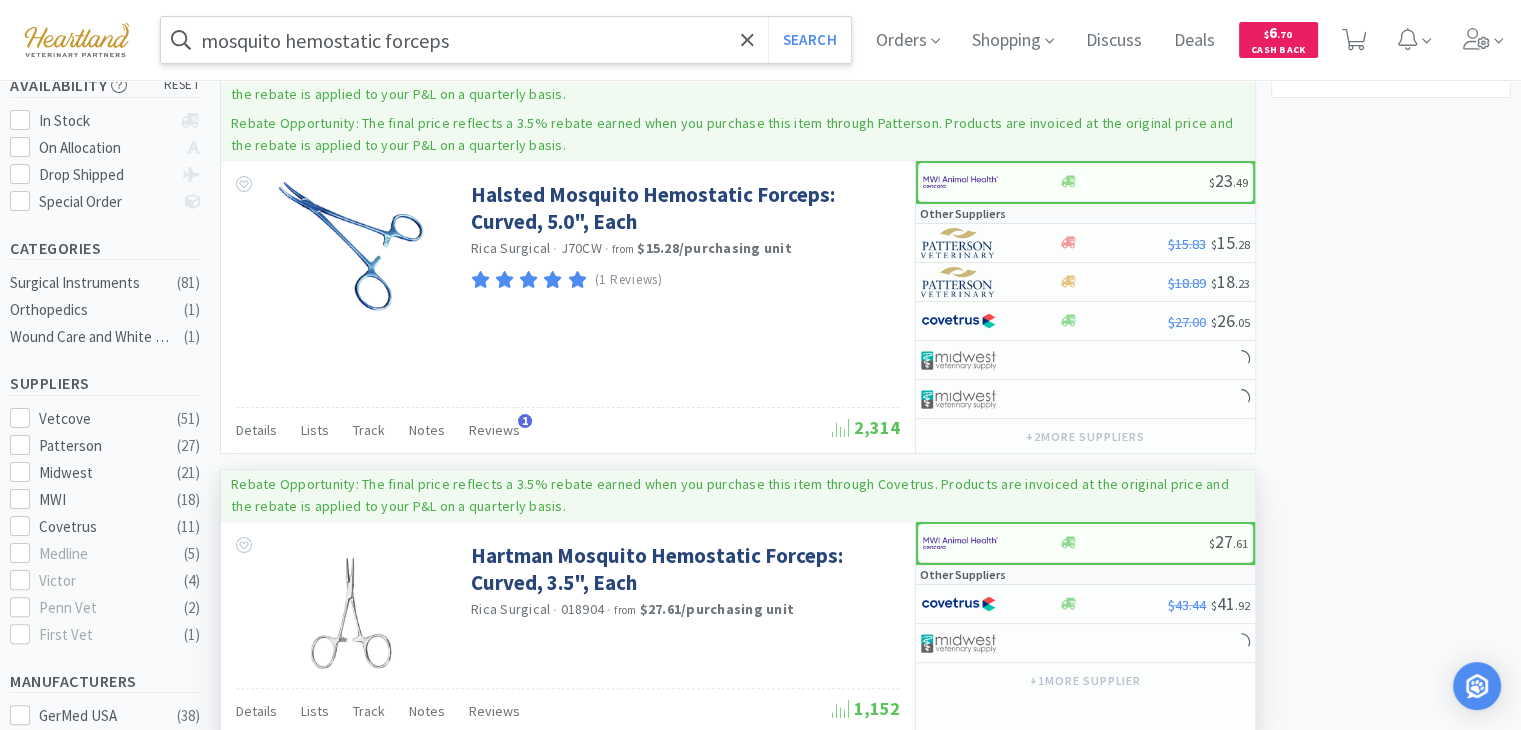 scroll, scrollTop: 400, scrollLeft: 0, axis: vertical 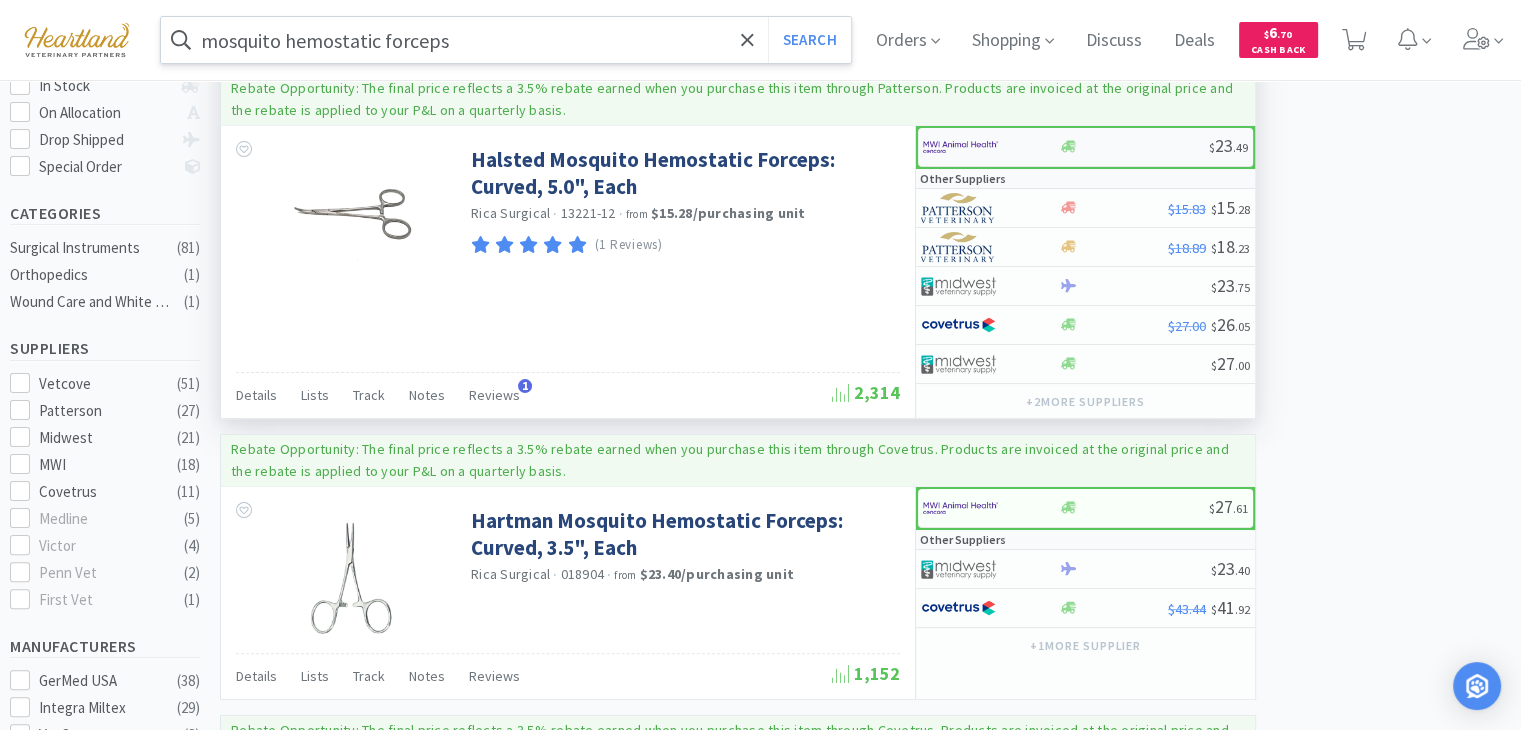 click at bounding box center (960, 147) 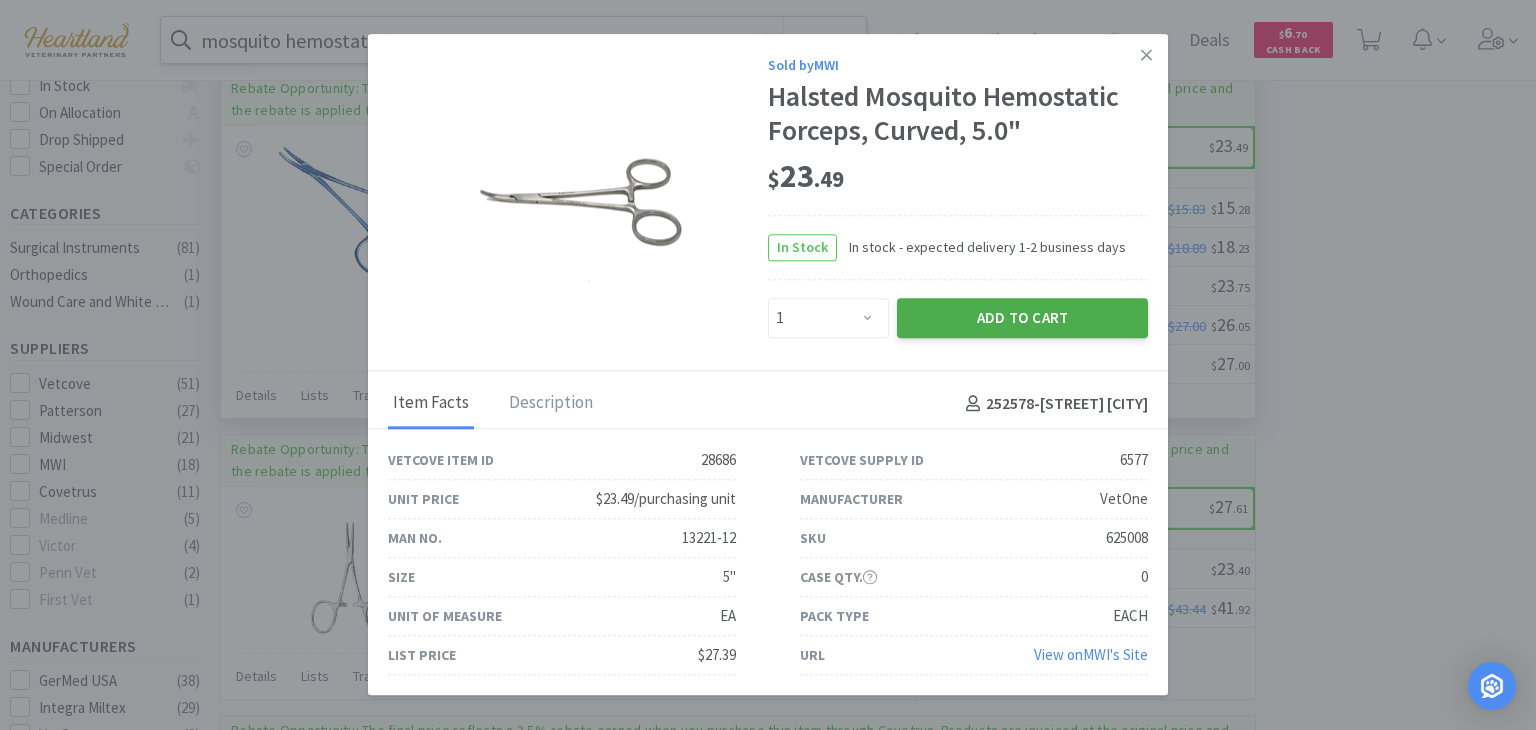 click on "Add to Cart" at bounding box center [1022, 318] 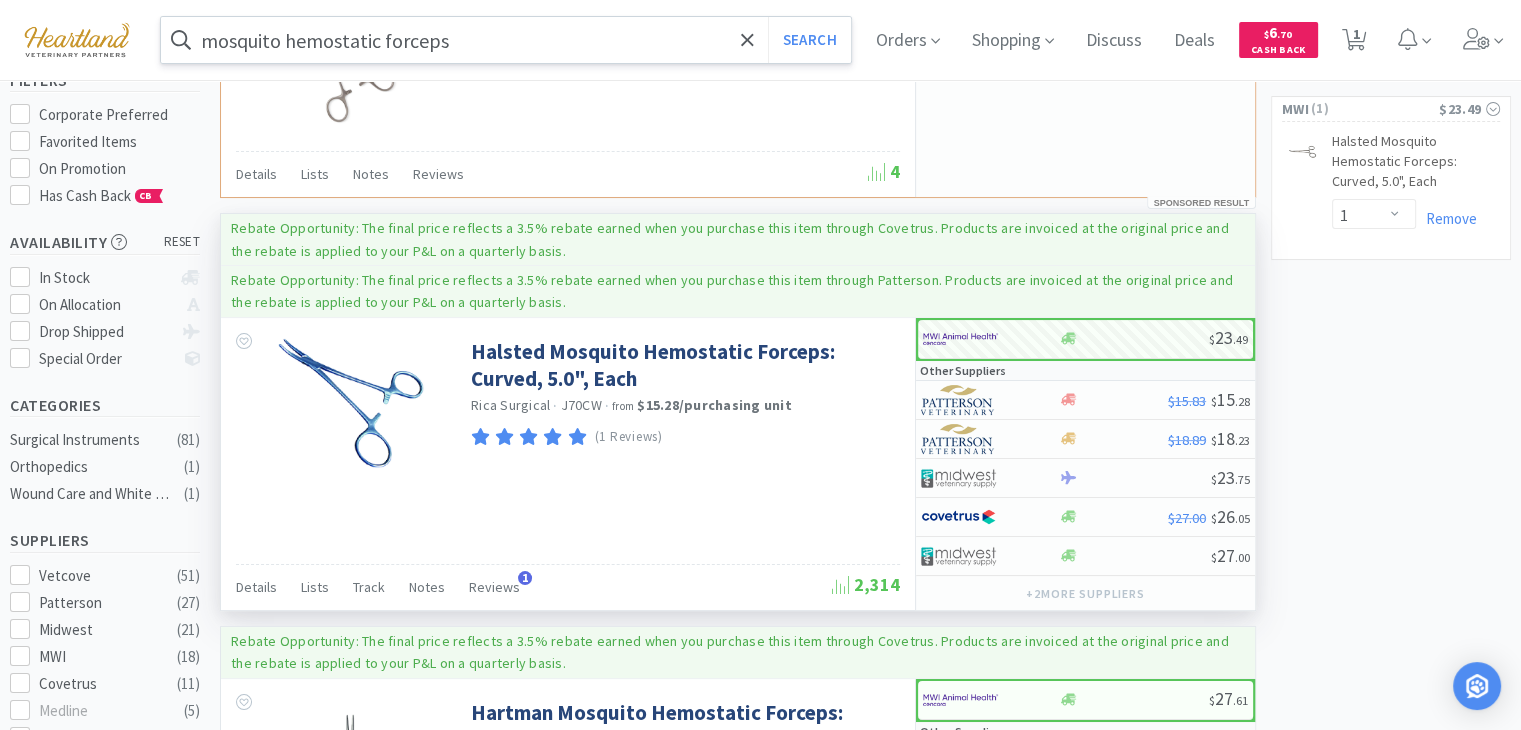 scroll, scrollTop: 100, scrollLeft: 0, axis: vertical 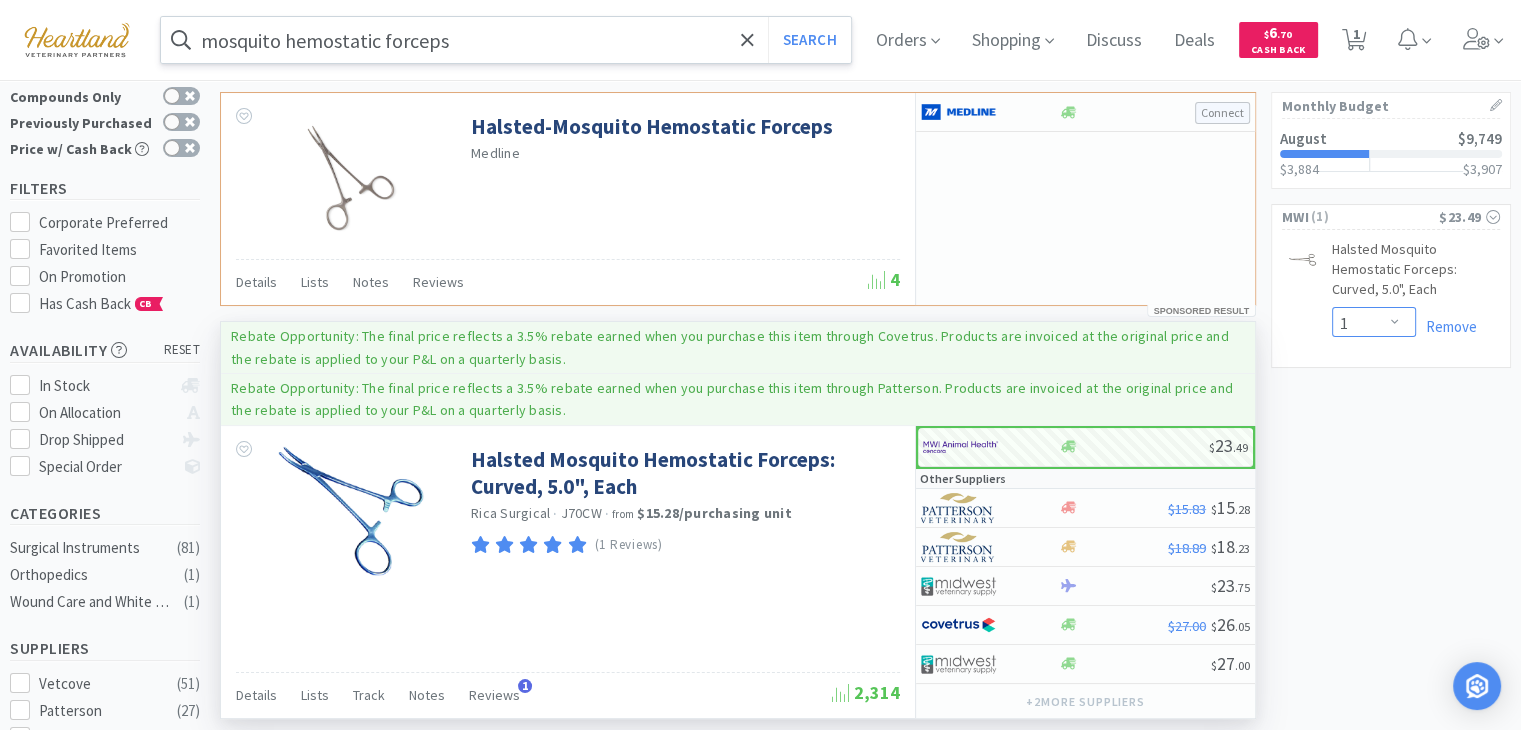 click on "Enter Quantity 1 2 3 4 5 6 7 8 9 10 11 12 13 14 15 16 17 18 19 20 Enter Quantity" at bounding box center [1374, 322] 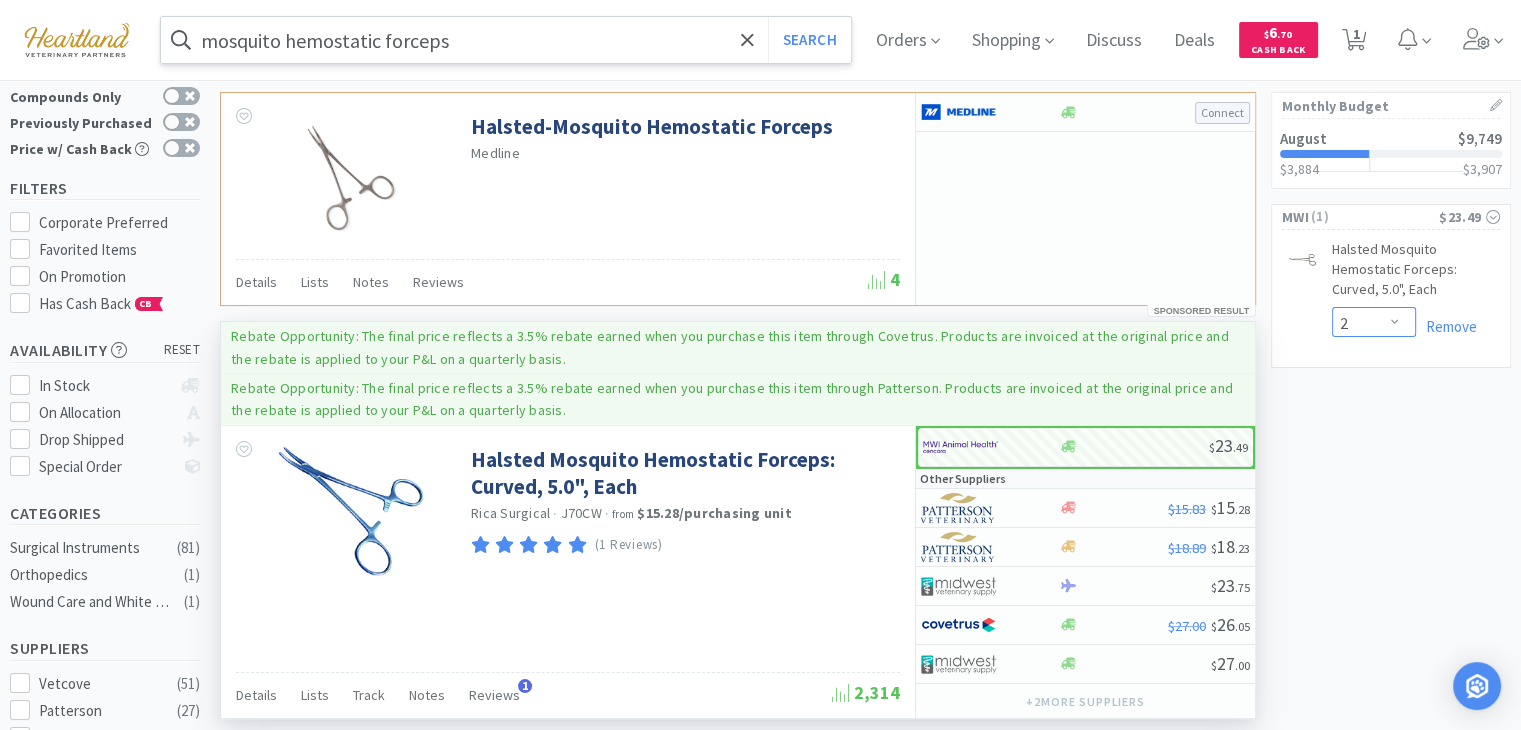 click on "Enter Quantity 1 2 3 4 5 6 7 8 9 10 11 12 13 14 15 16 17 18 19 20 Enter Quantity" at bounding box center [1374, 322] 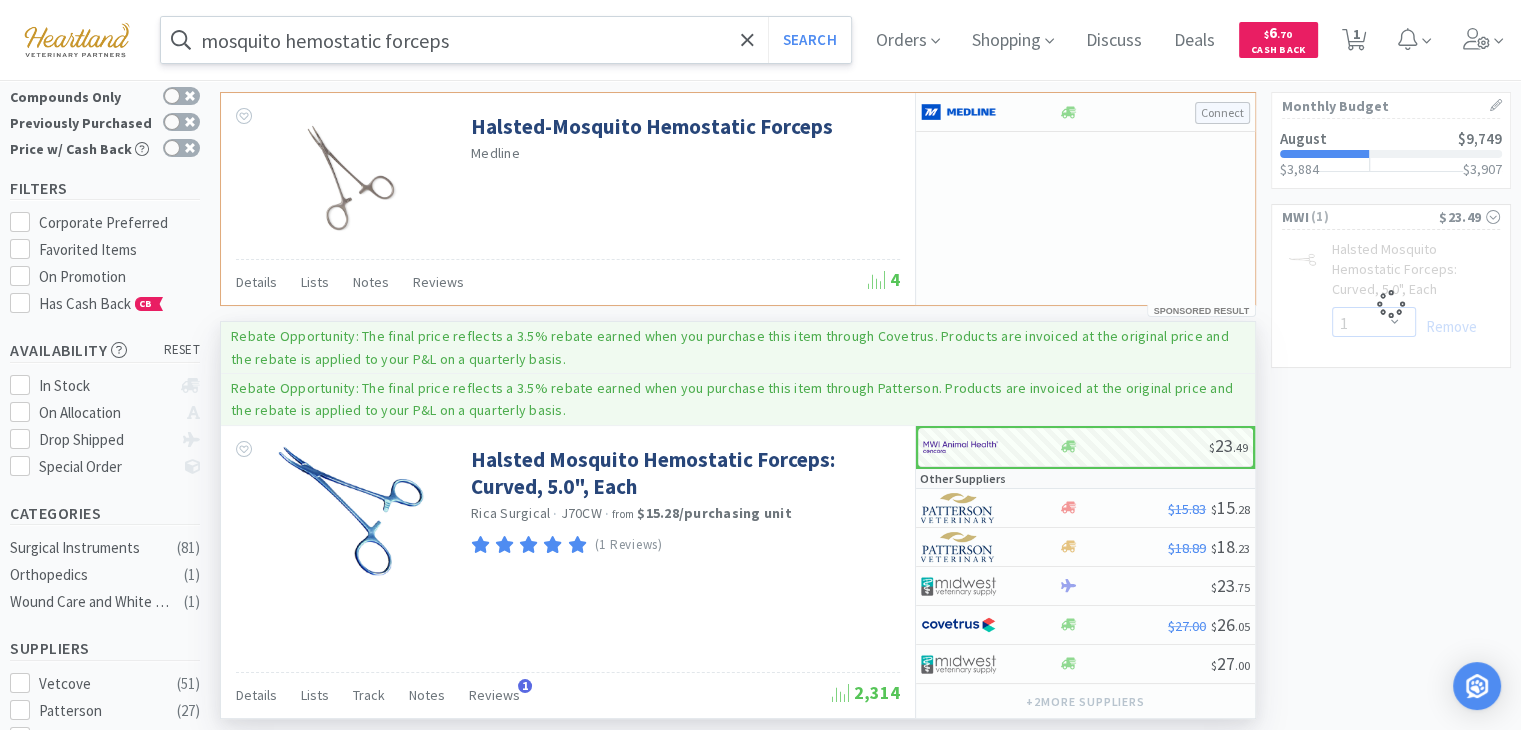 select on "2" 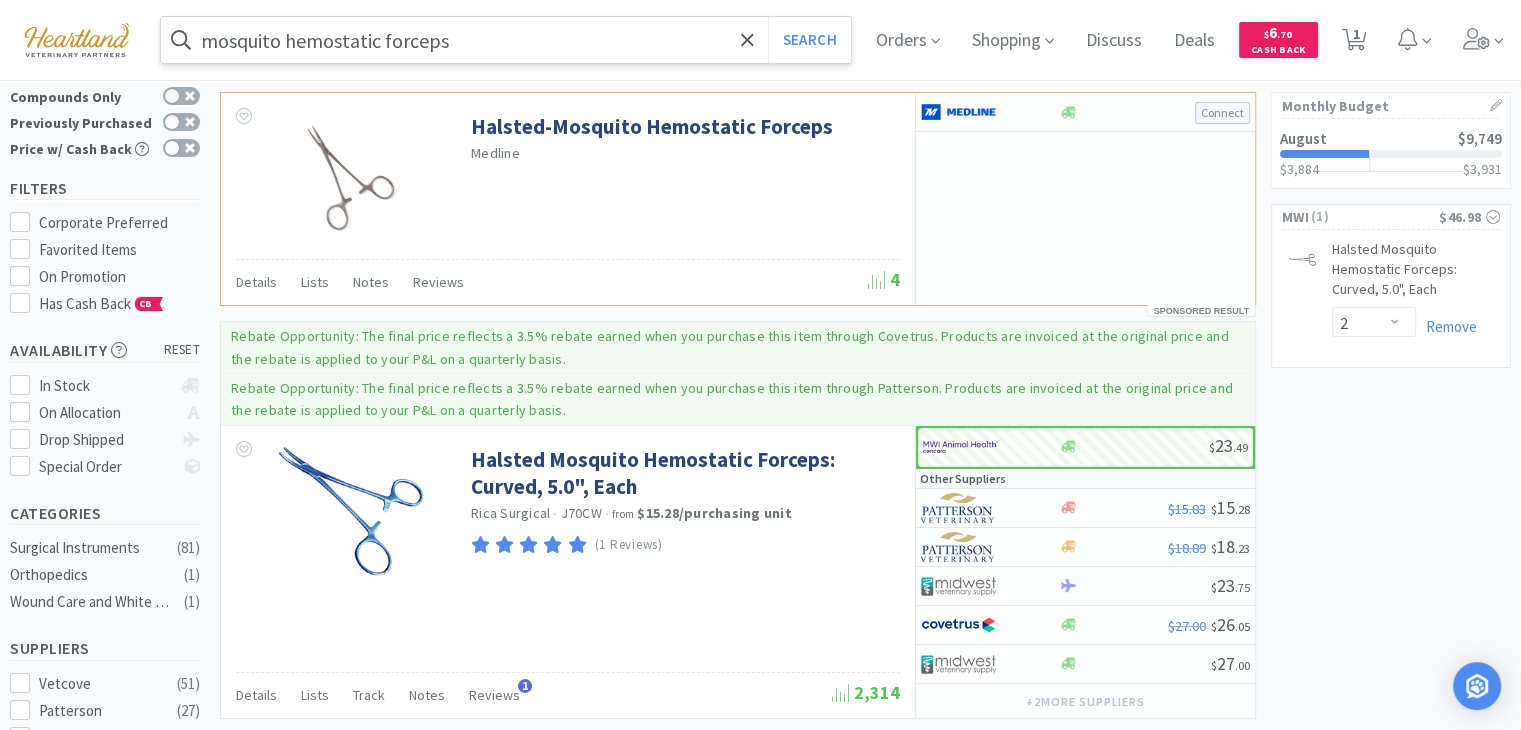 click on "mosquito hemostatic forceps" at bounding box center [506, 40] 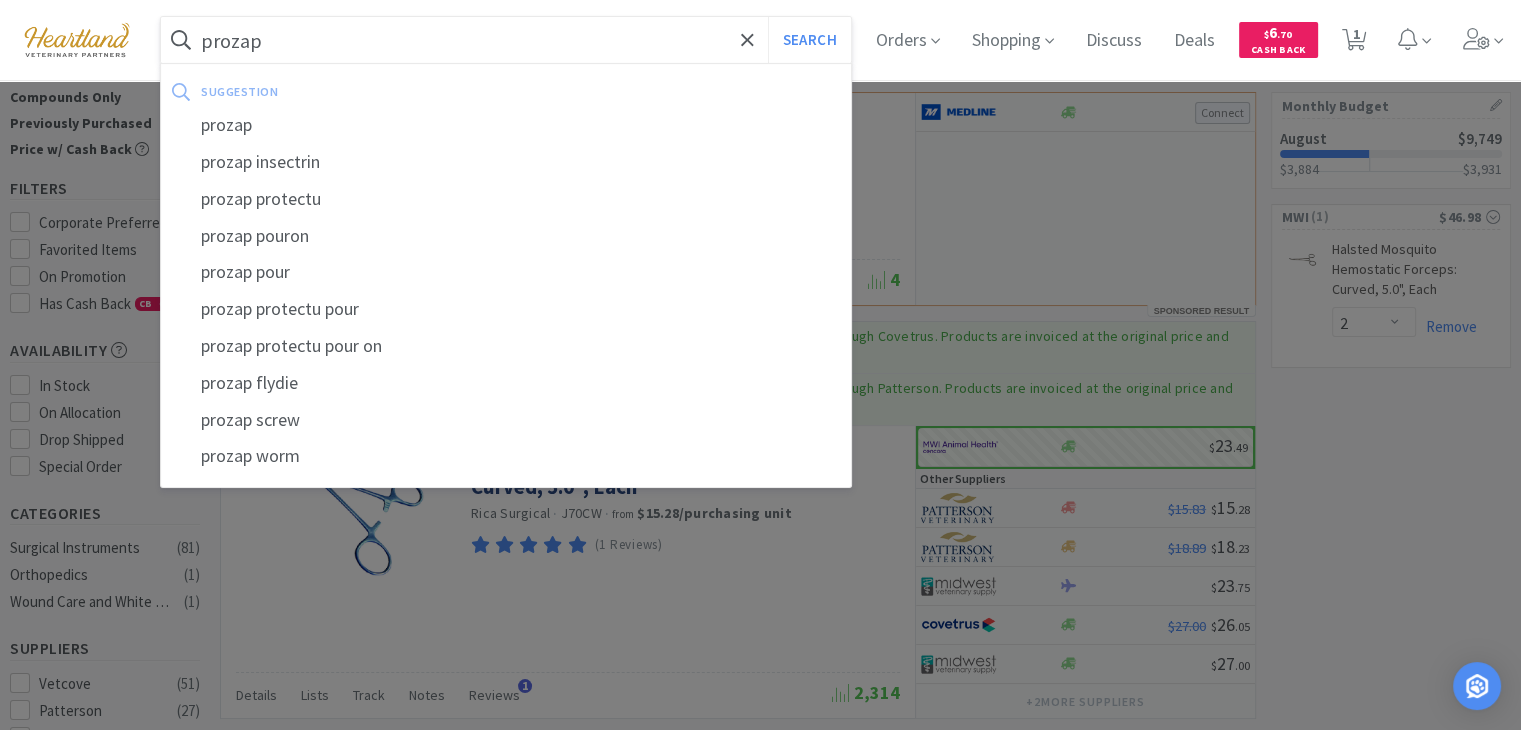 type on "prozap" 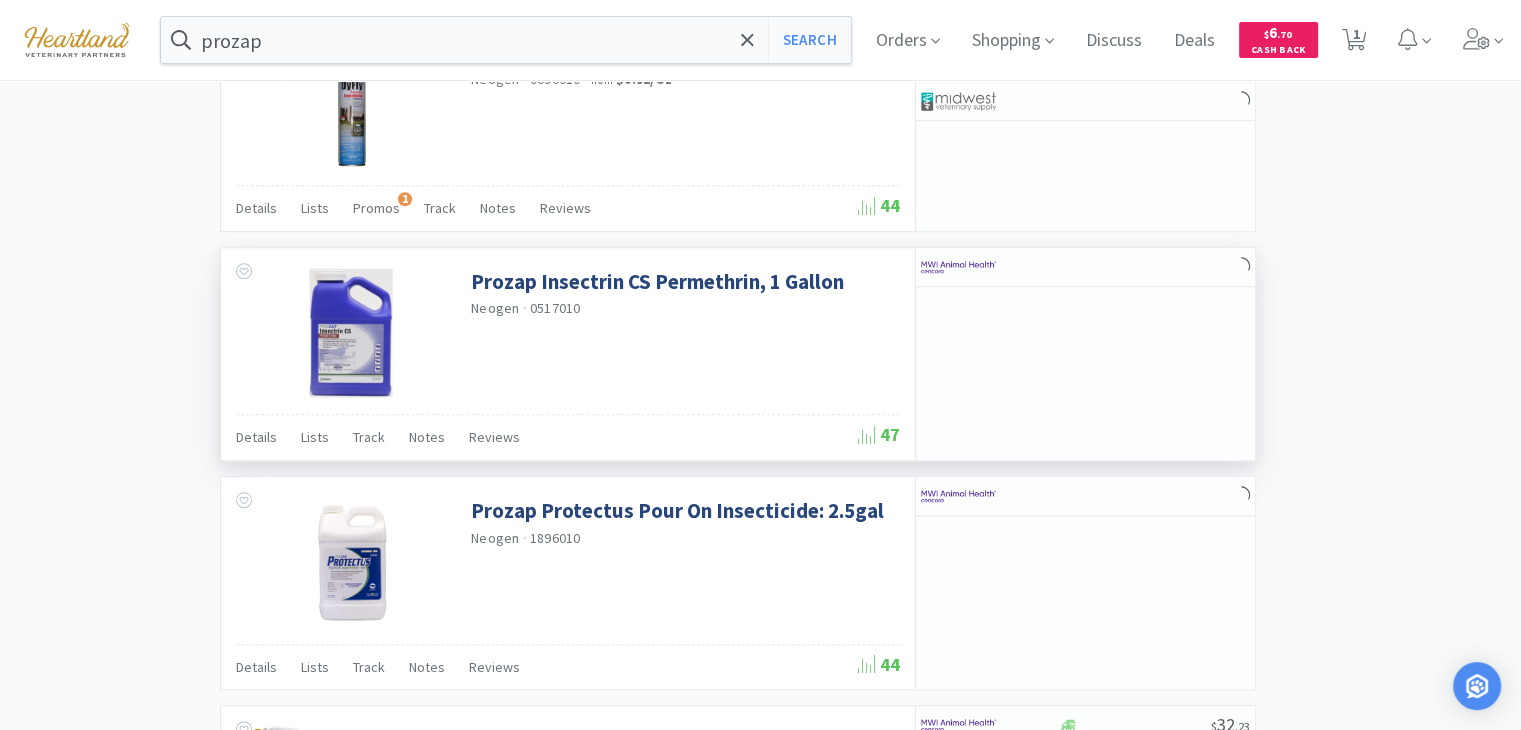 scroll, scrollTop: 1900, scrollLeft: 0, axis: vertical 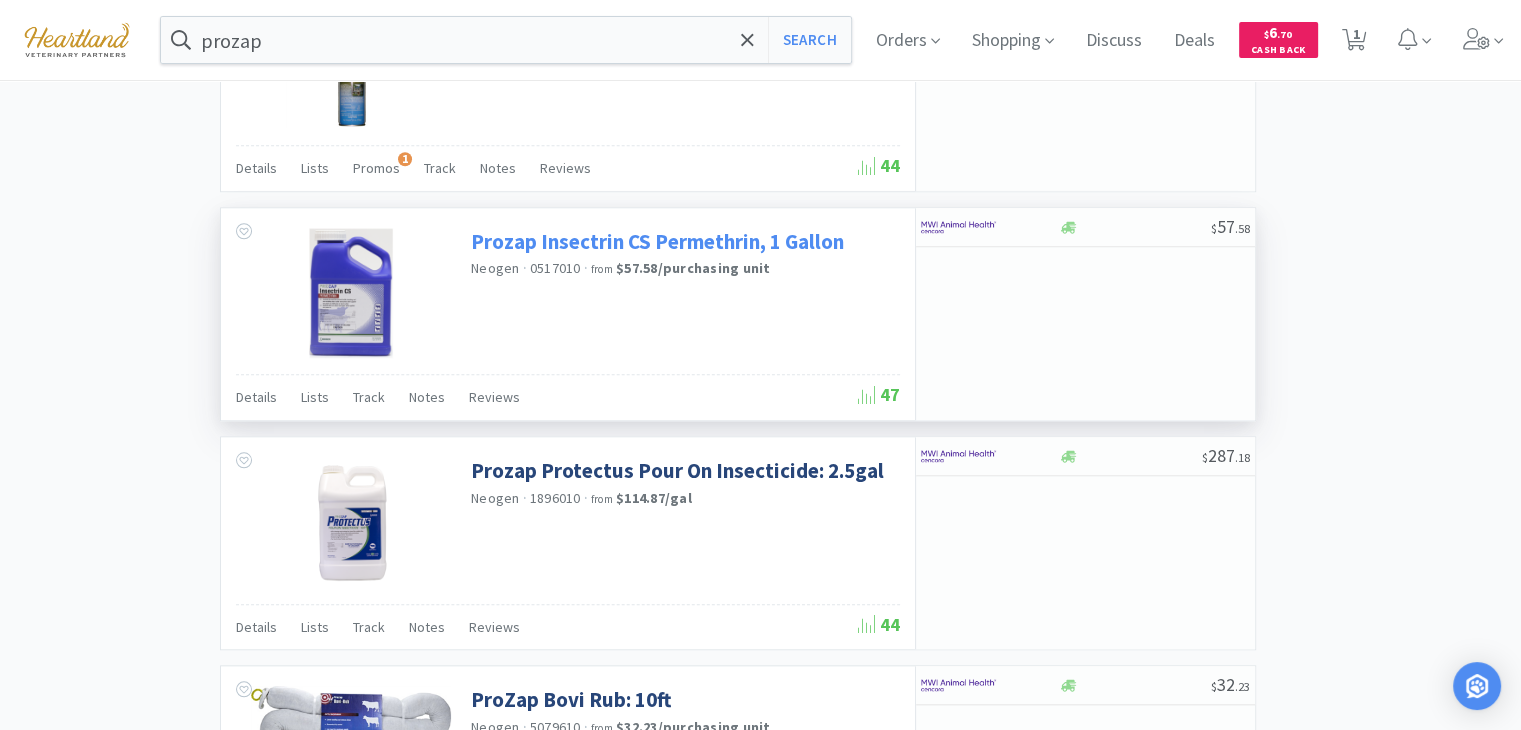 click on "Prozap Insectrin CS Permethrin, 1 Gallon" at bounding box center [657, 241] 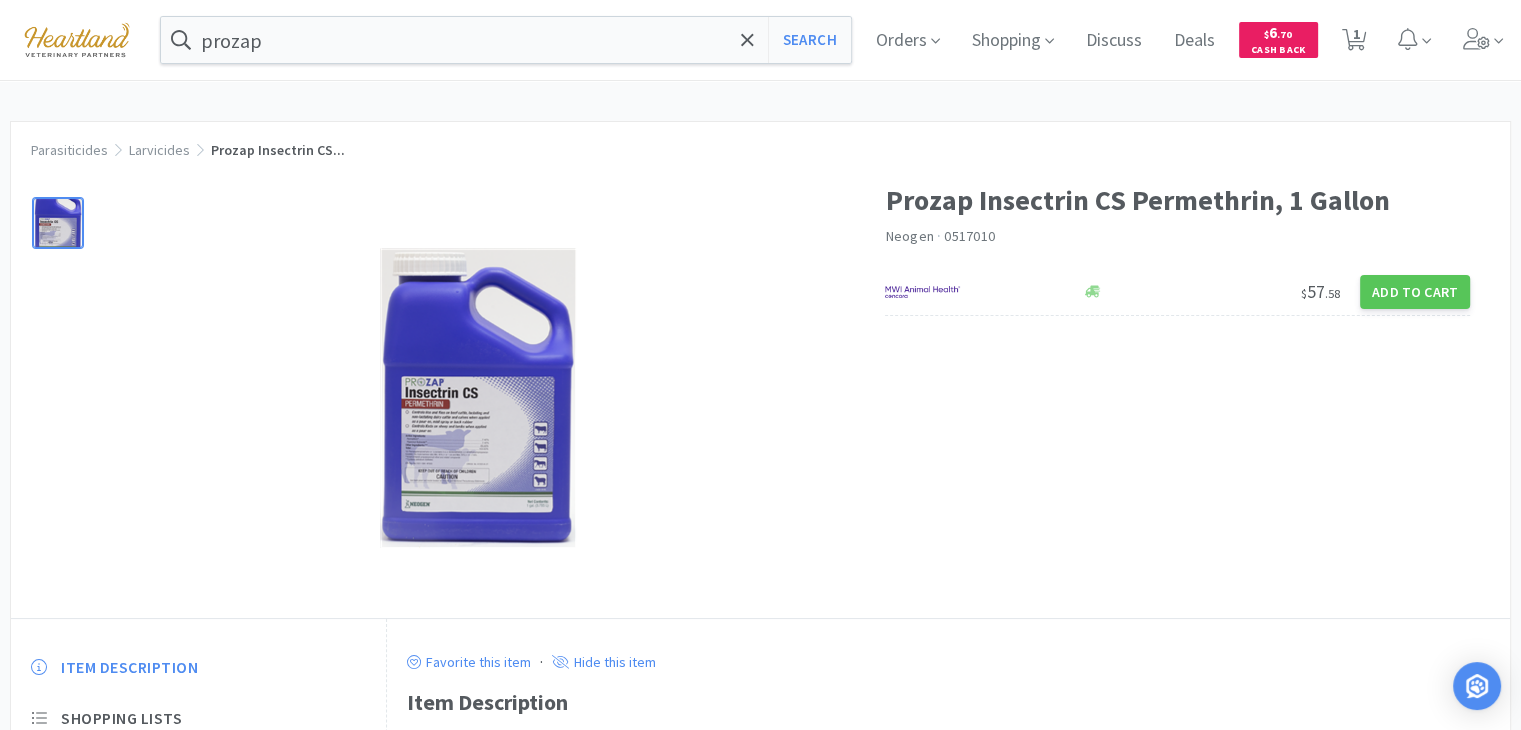 scroll, scrollTop: 100, scrollLeft: 0, axis: vertical 